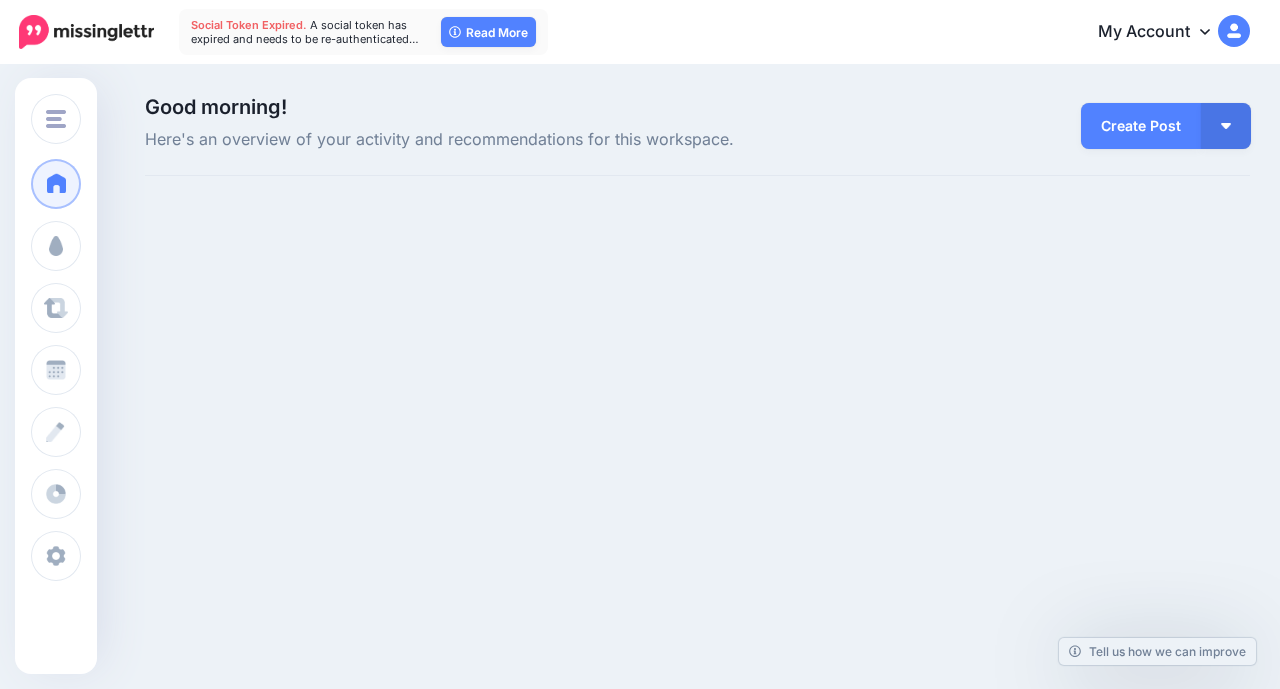 scroll, scrollTop: 0, scrollLeft: 0, axis: both 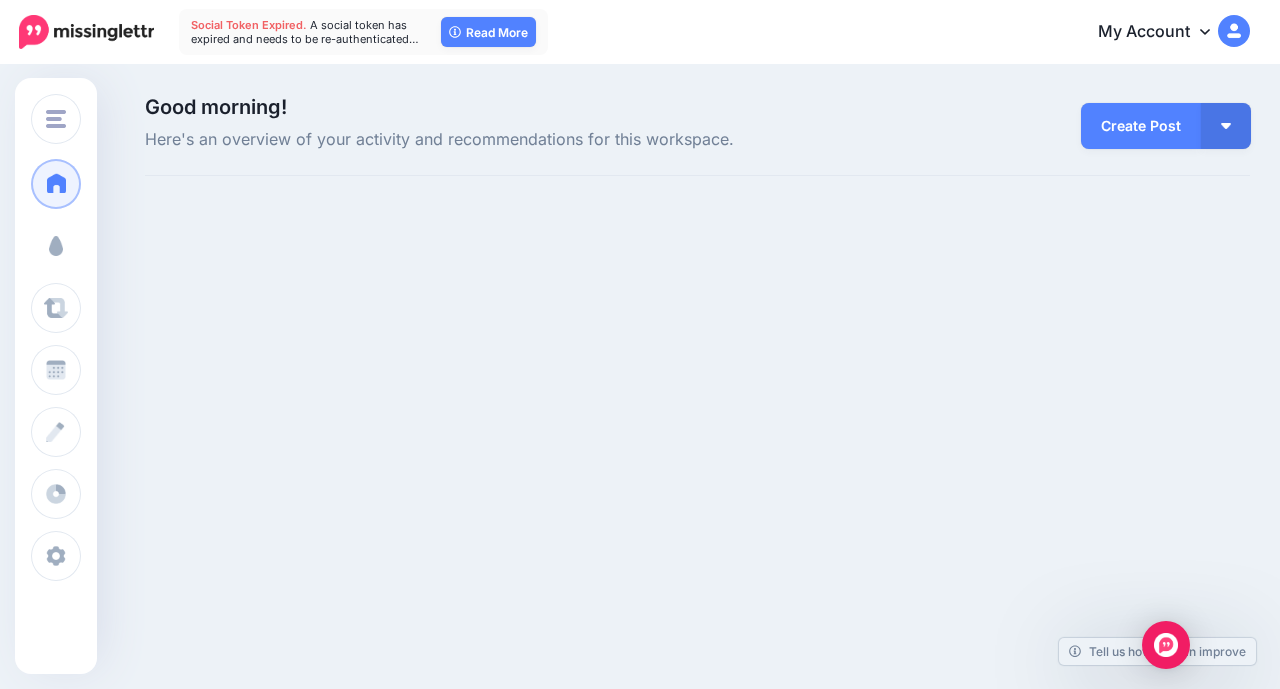 click at bounding box center [56, 246] 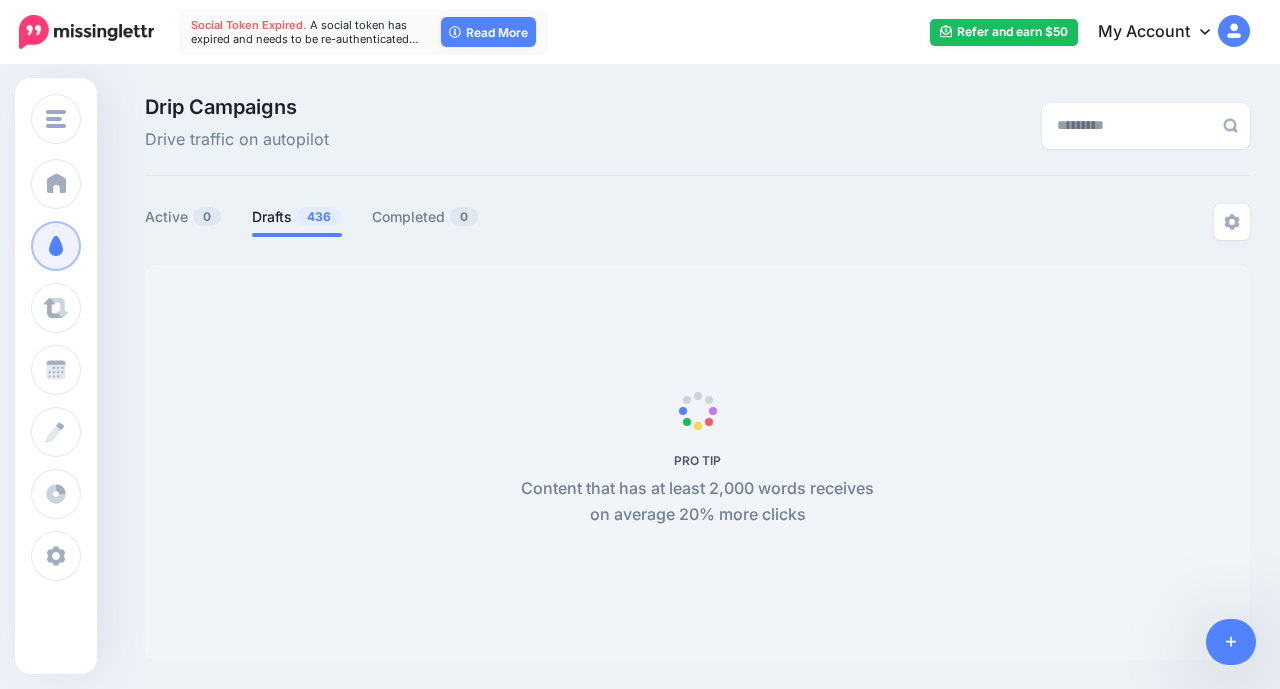 scroll, scrollTop: 0, scrollLeft: 0, axis: both 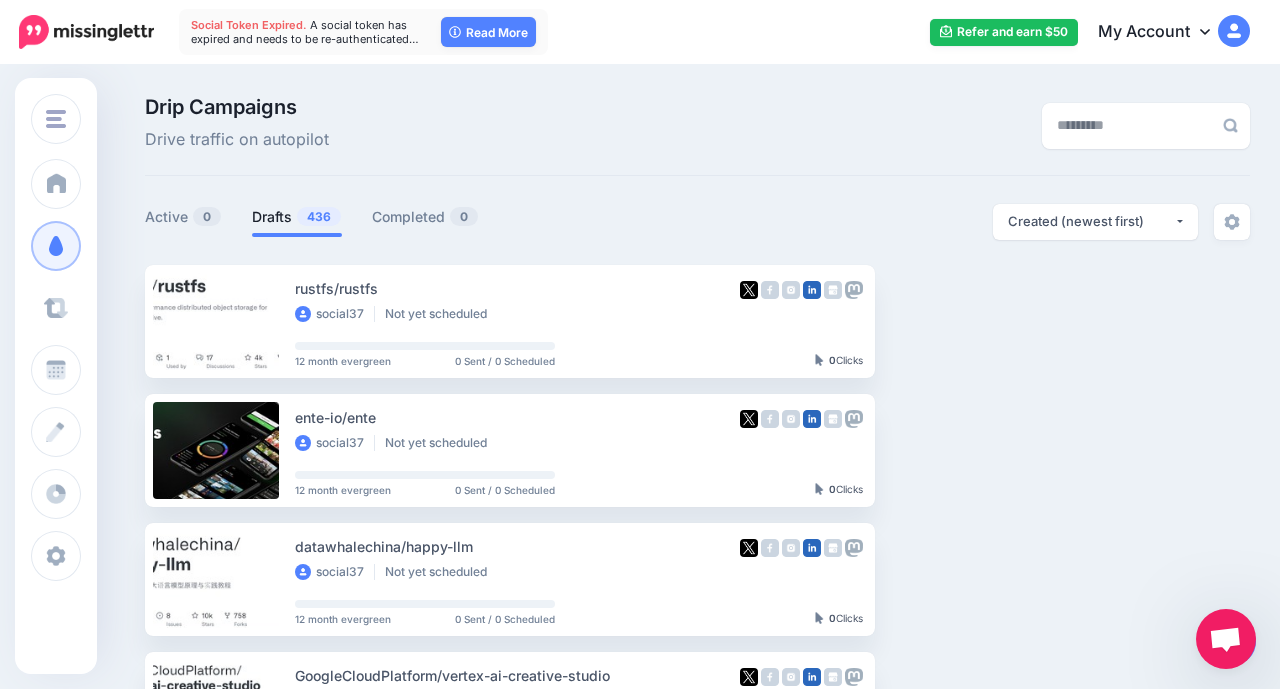 click at bounding box center (56, 308) 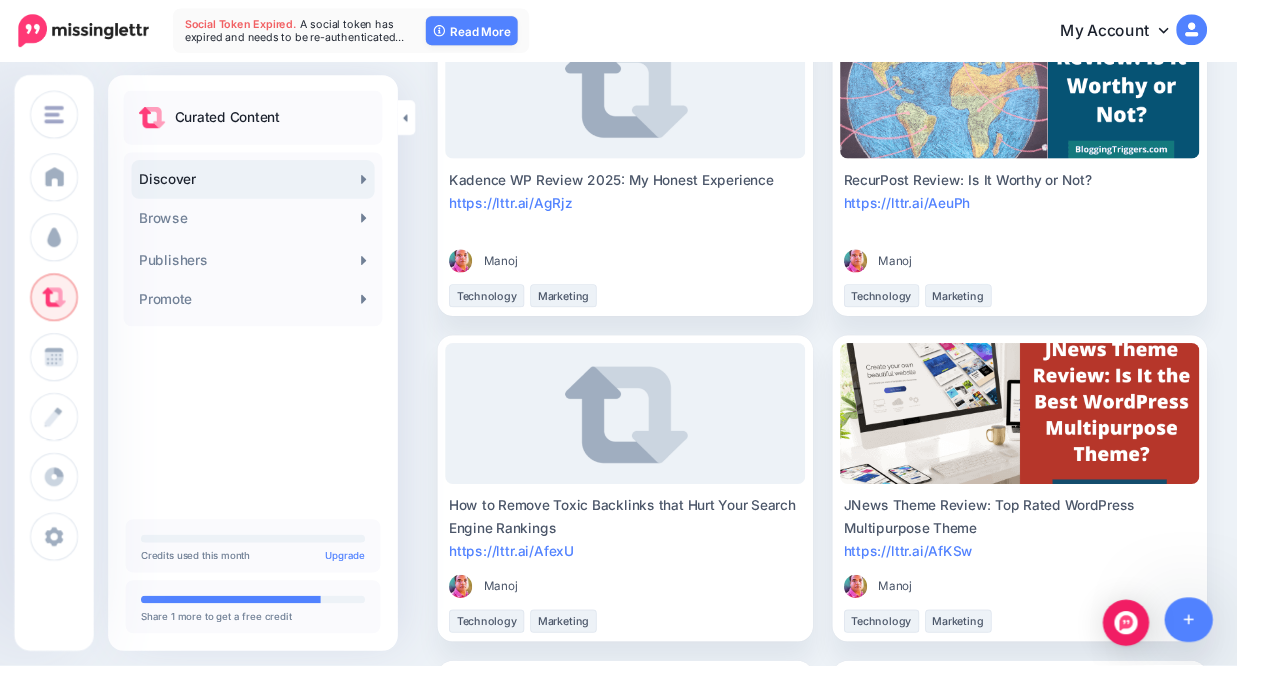 scroll, scrollTop: 0, scrollLeft: 0, axis: both 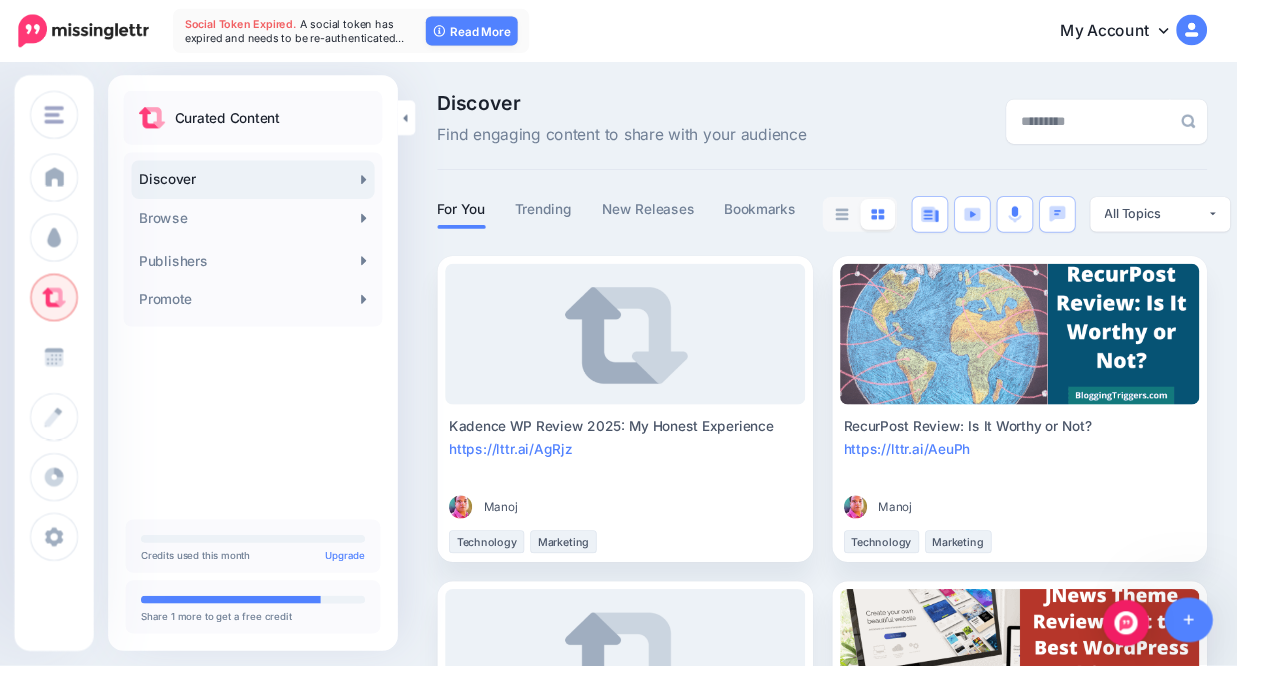click at bounding box center [56, 370] 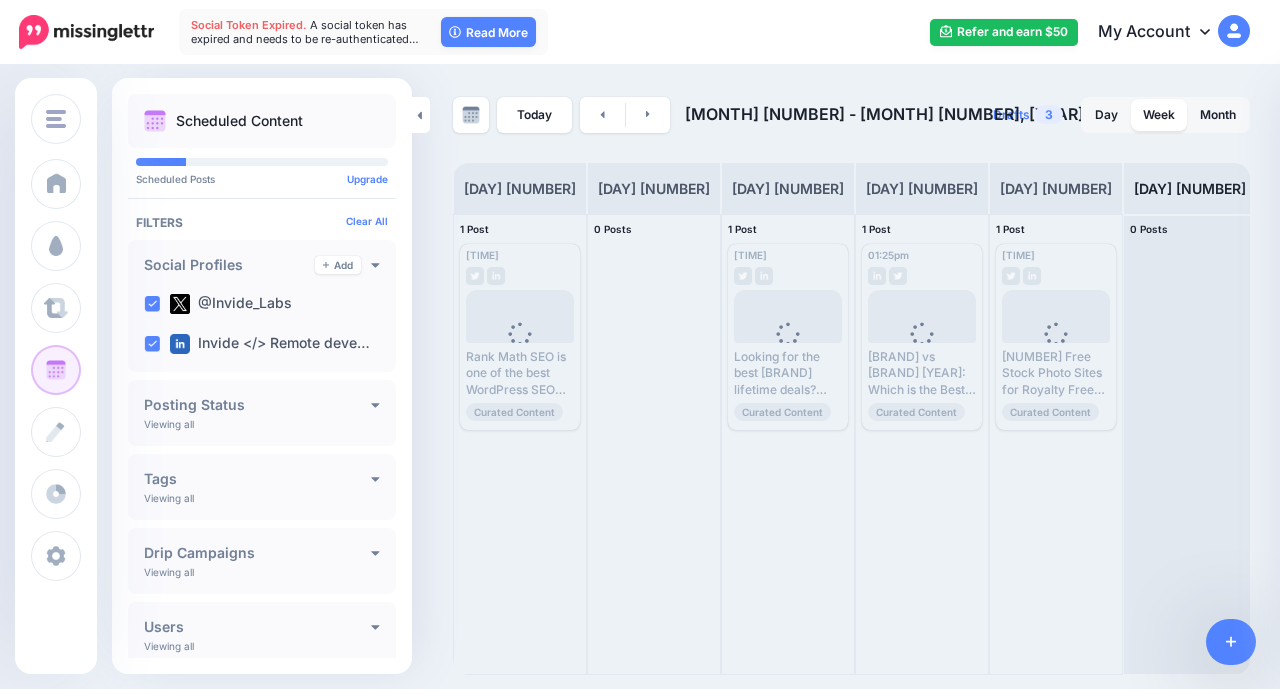 scroll, scrollTop: 0, scrollLeft: 0, axis: both 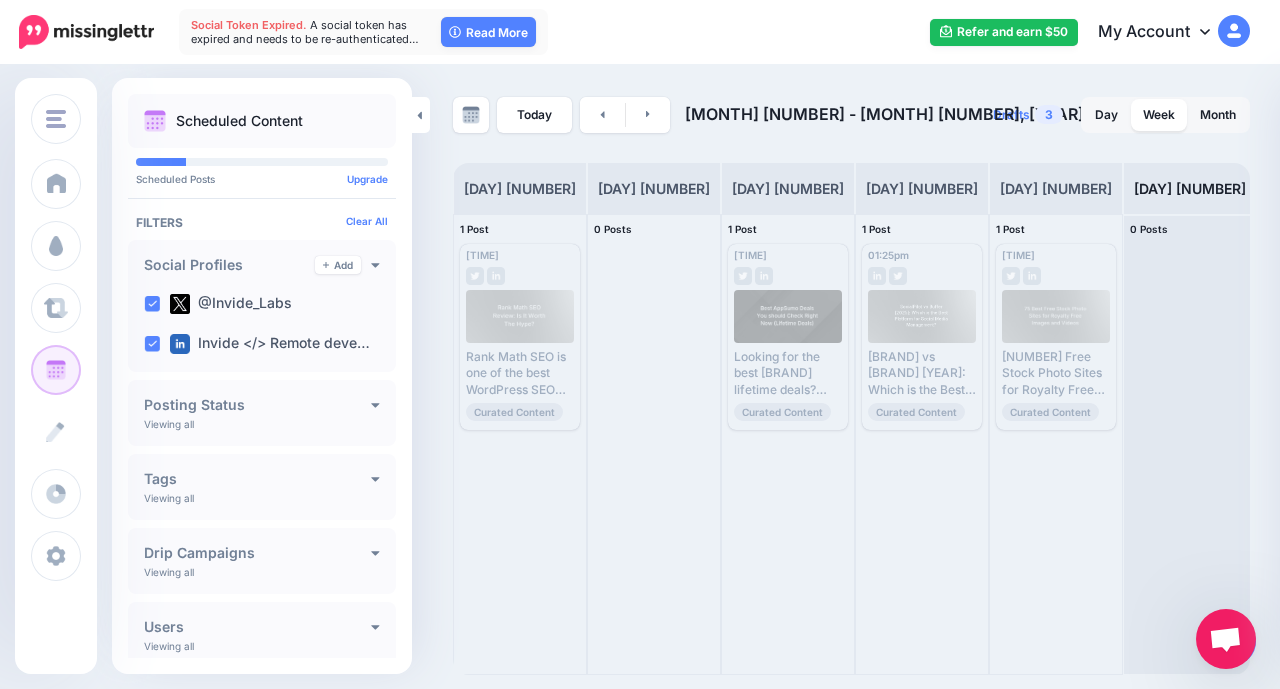 click at bounding box center [56, 432] 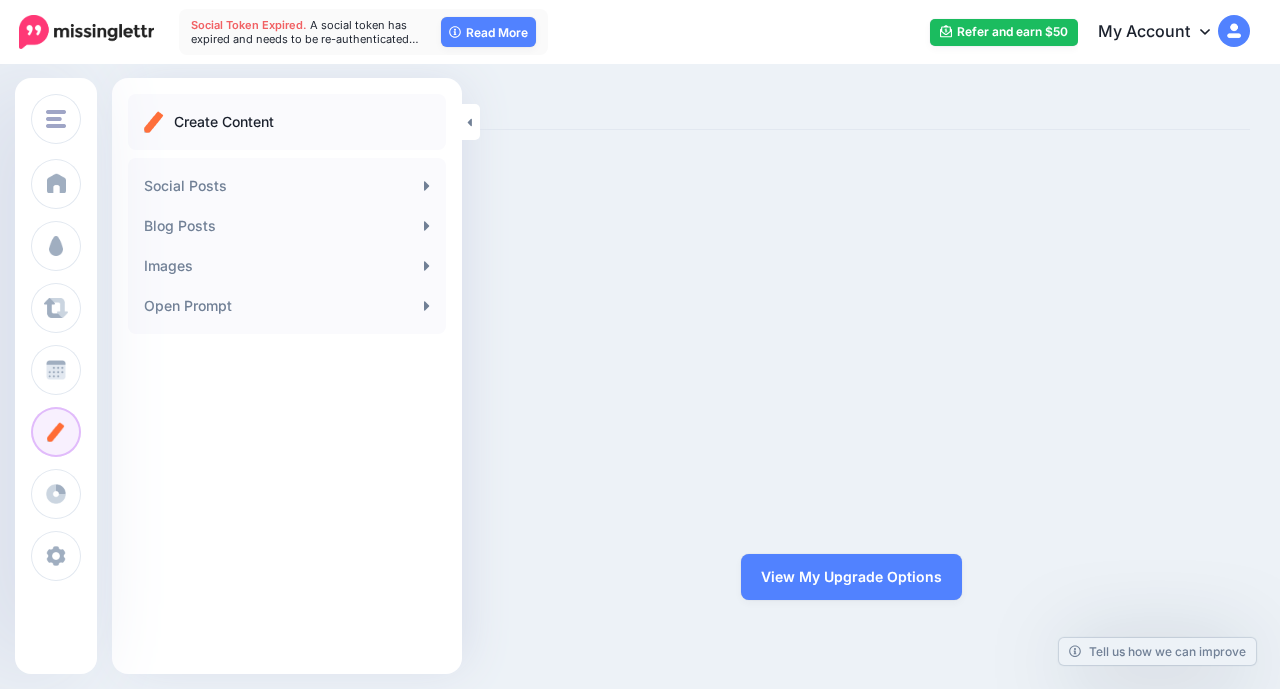 scroll, scrollTop: 0, scrollLeft: 0, axis: both 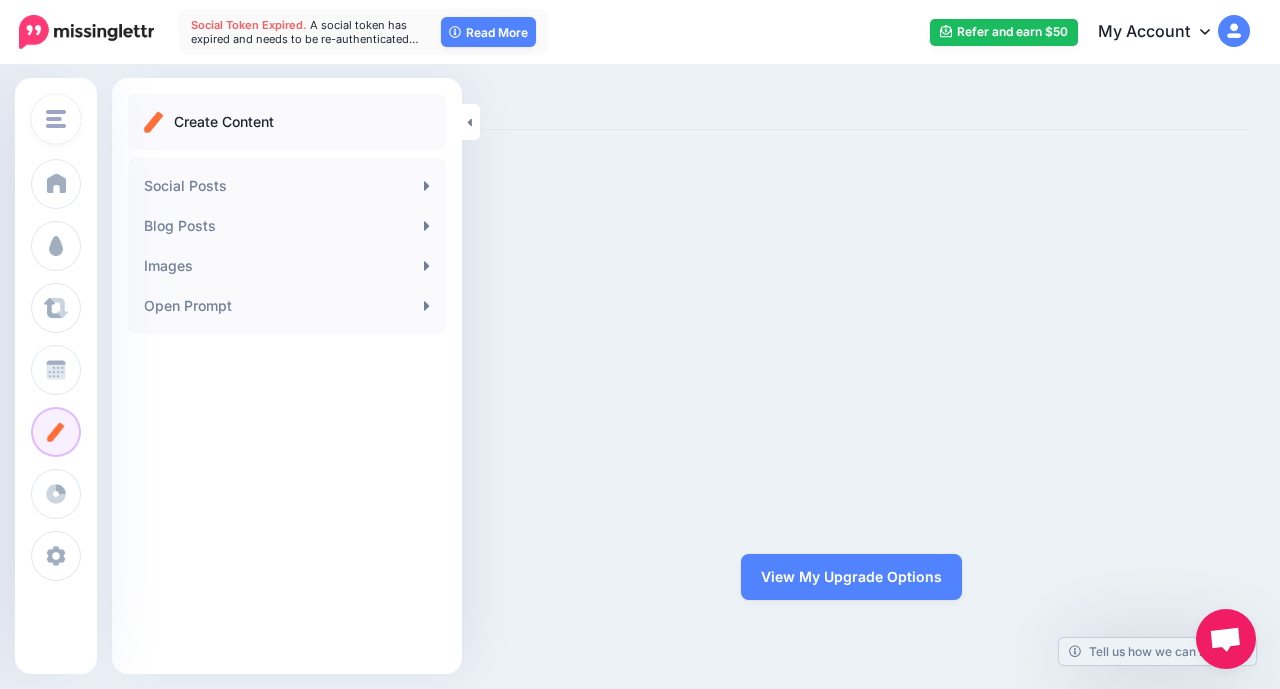 click at bounding box center (56, 119) 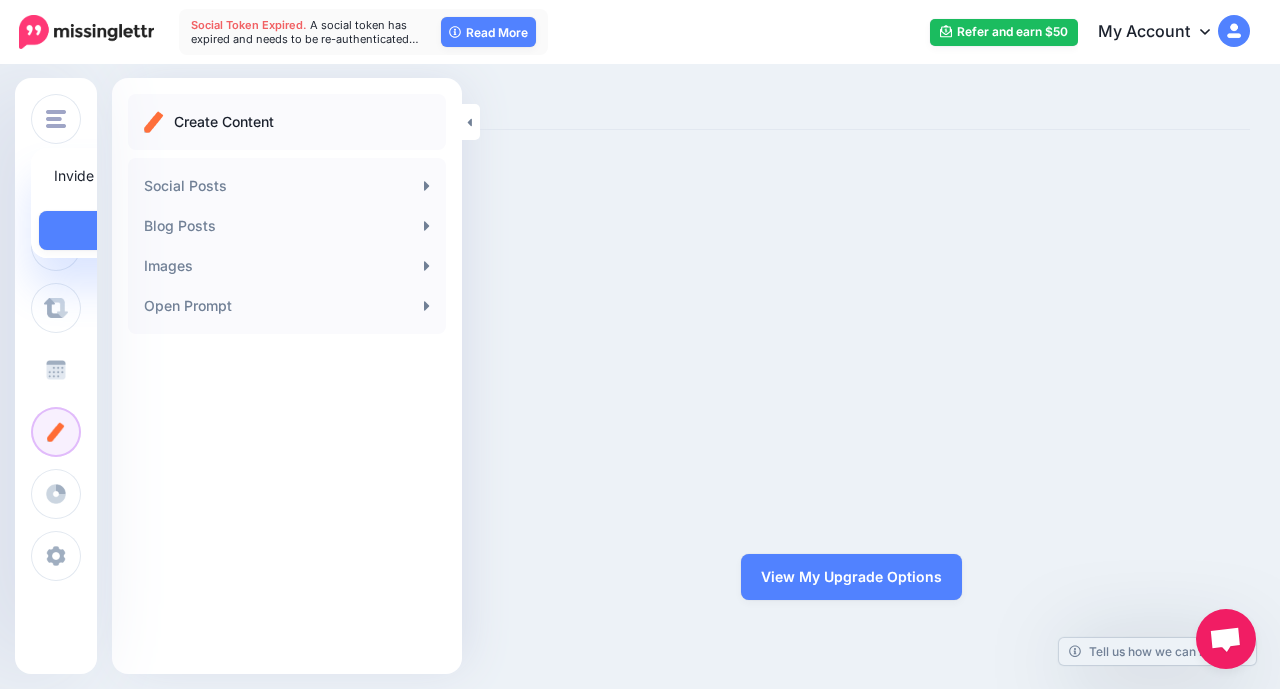 click on "Schedule" at bounding box center [111, 369] 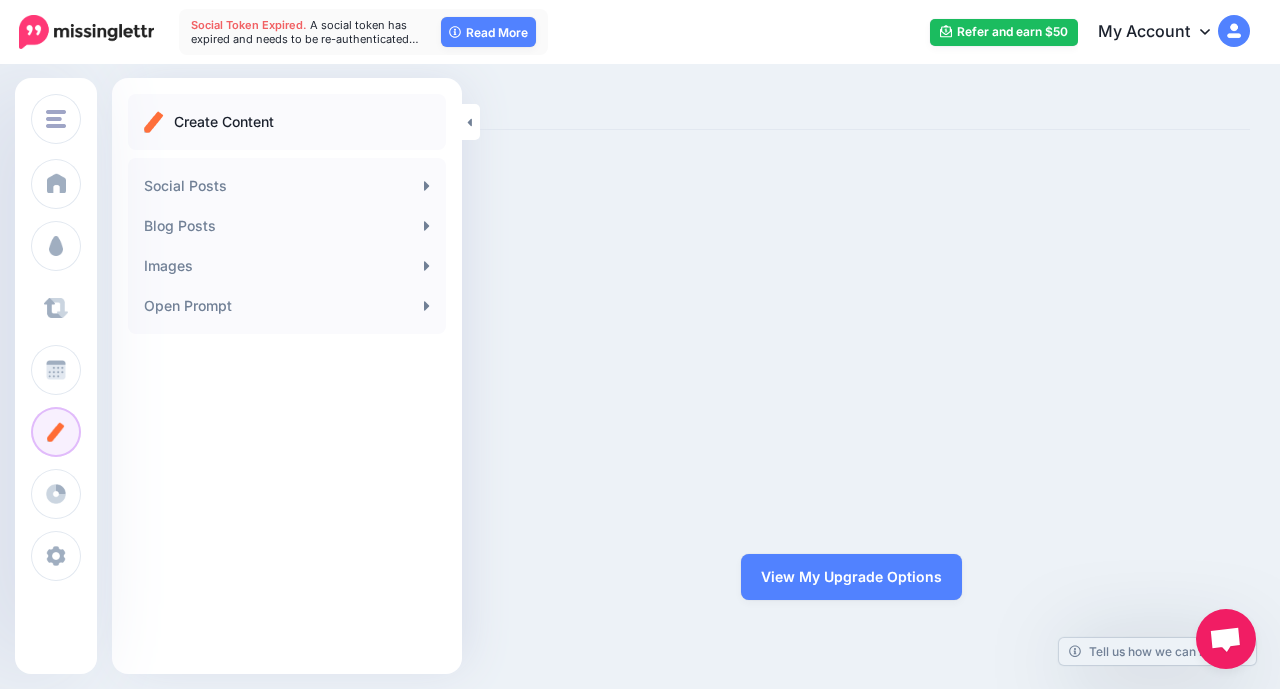 click on "Curate" at bounding box center (102, 307) 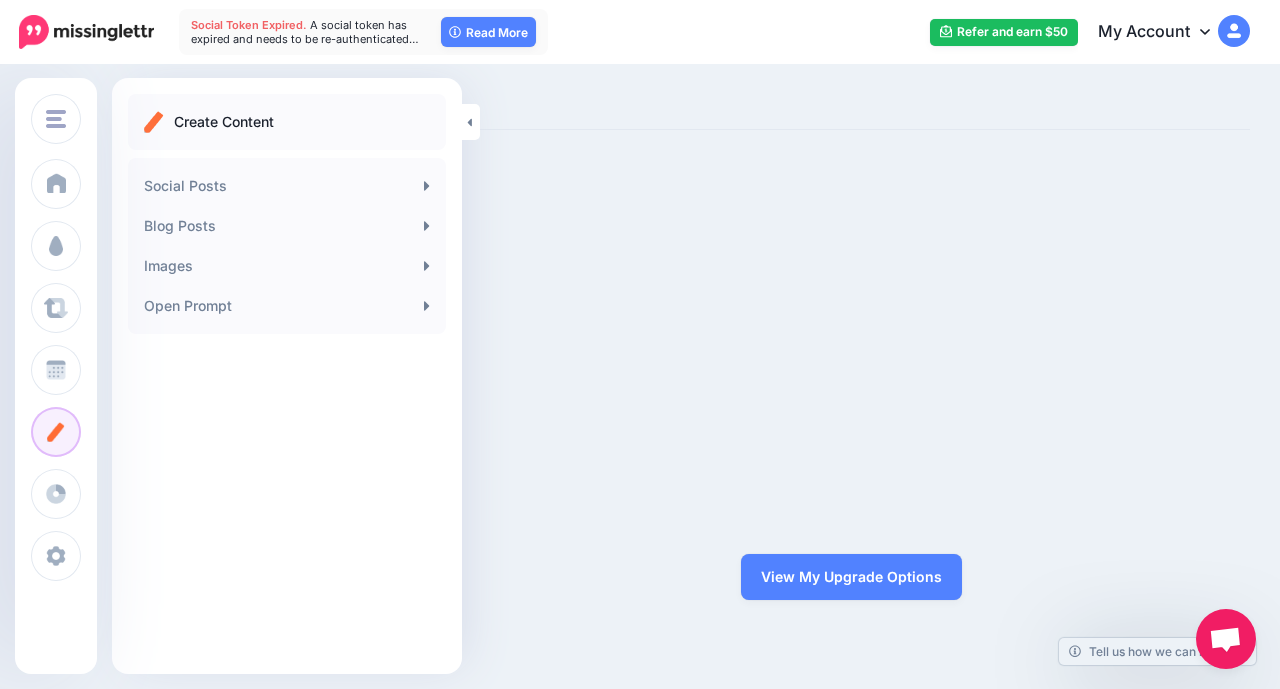 click 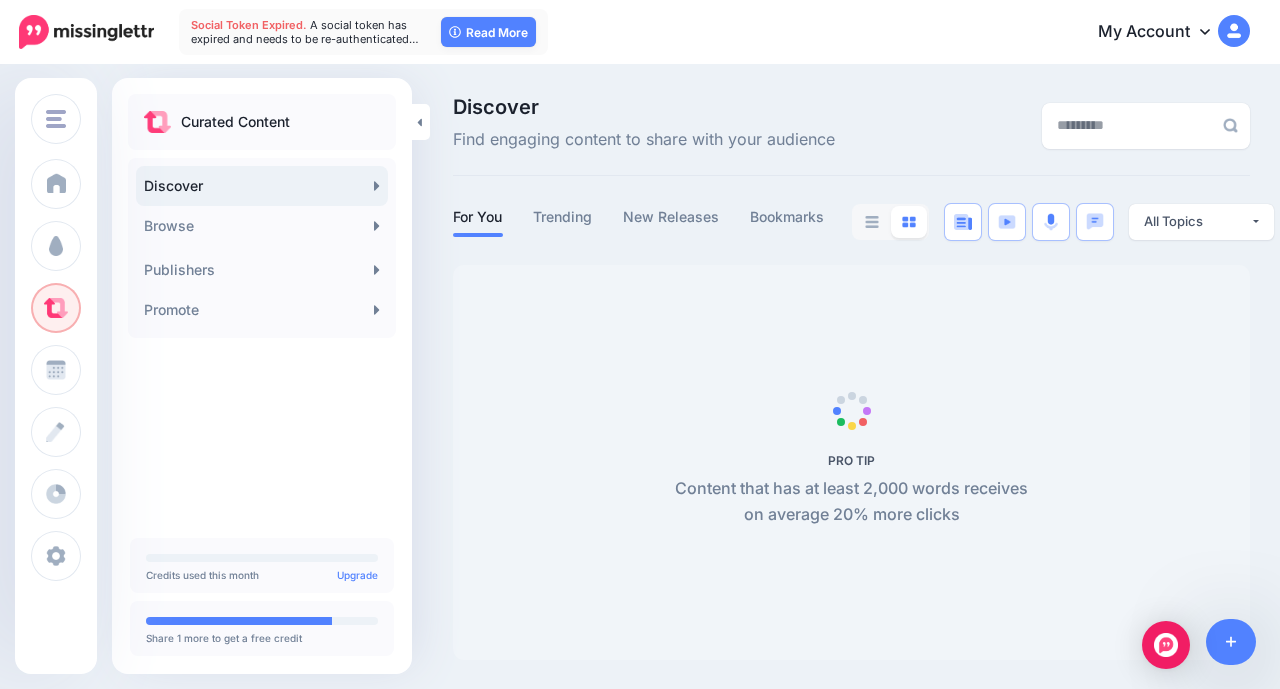 scroll, scrollTop: 0, scrollLeft: 0, axis: both 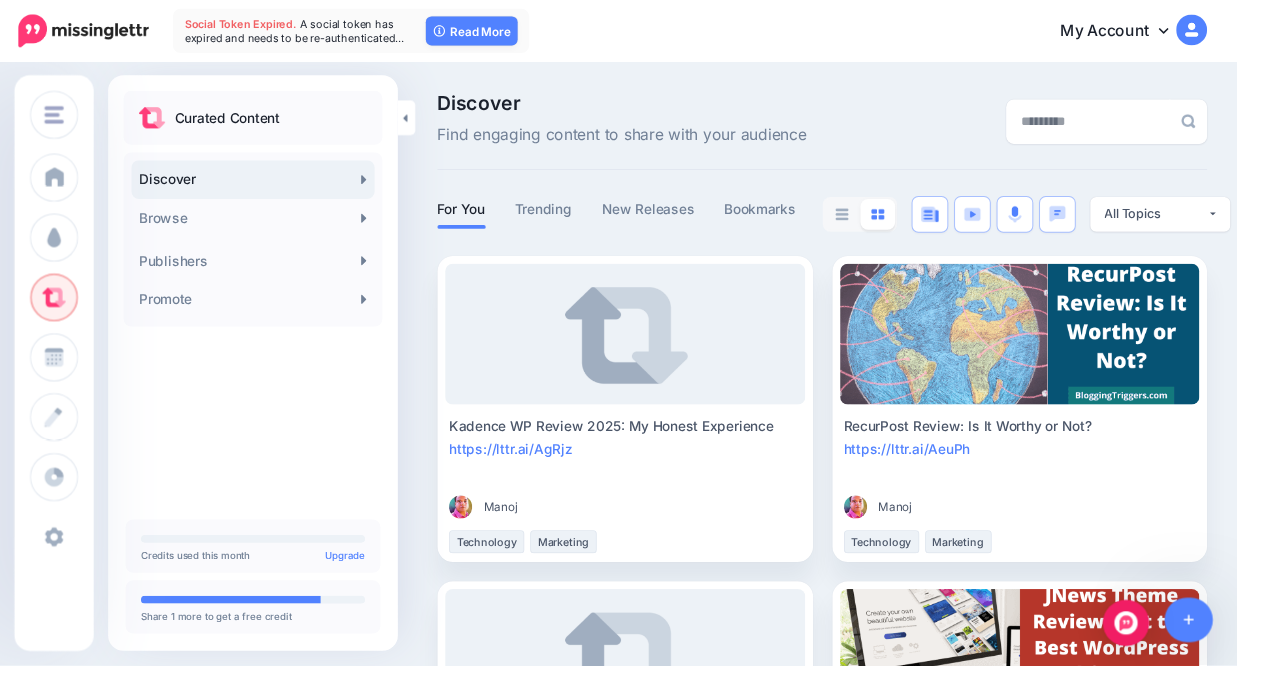 click at bounding box center [56, 556] 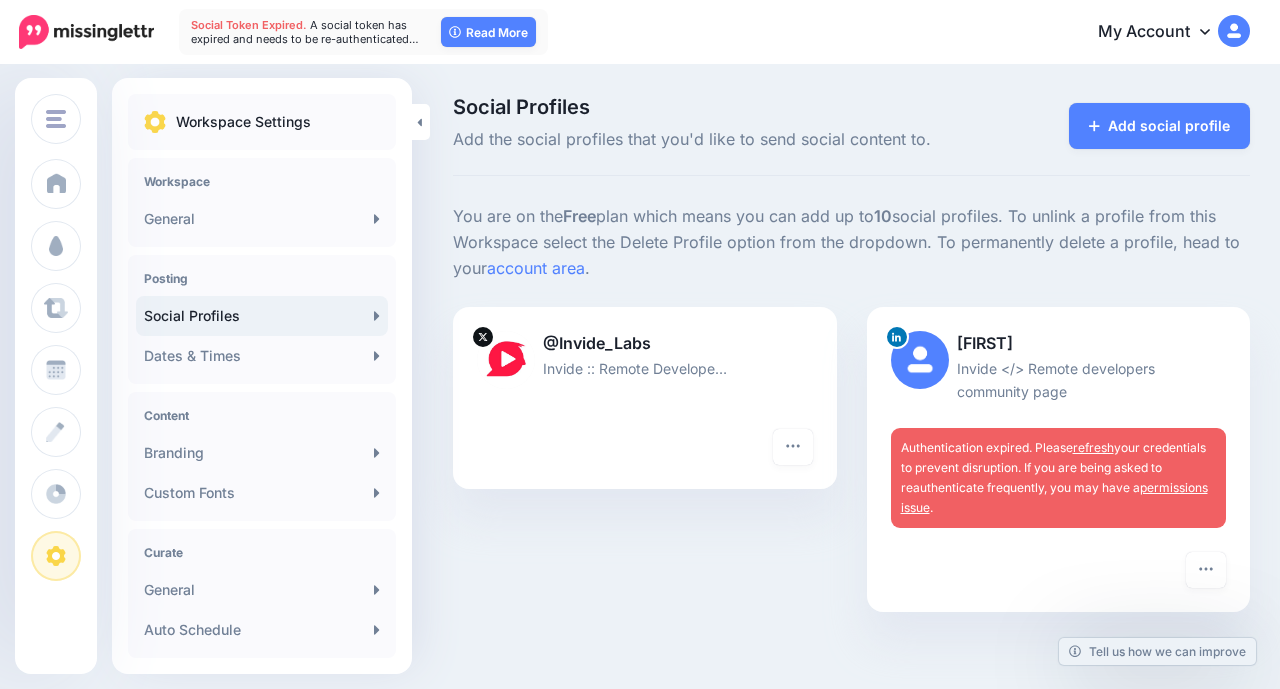 scroll, scrollTop: 0, scrollLeft: 0, axis: both 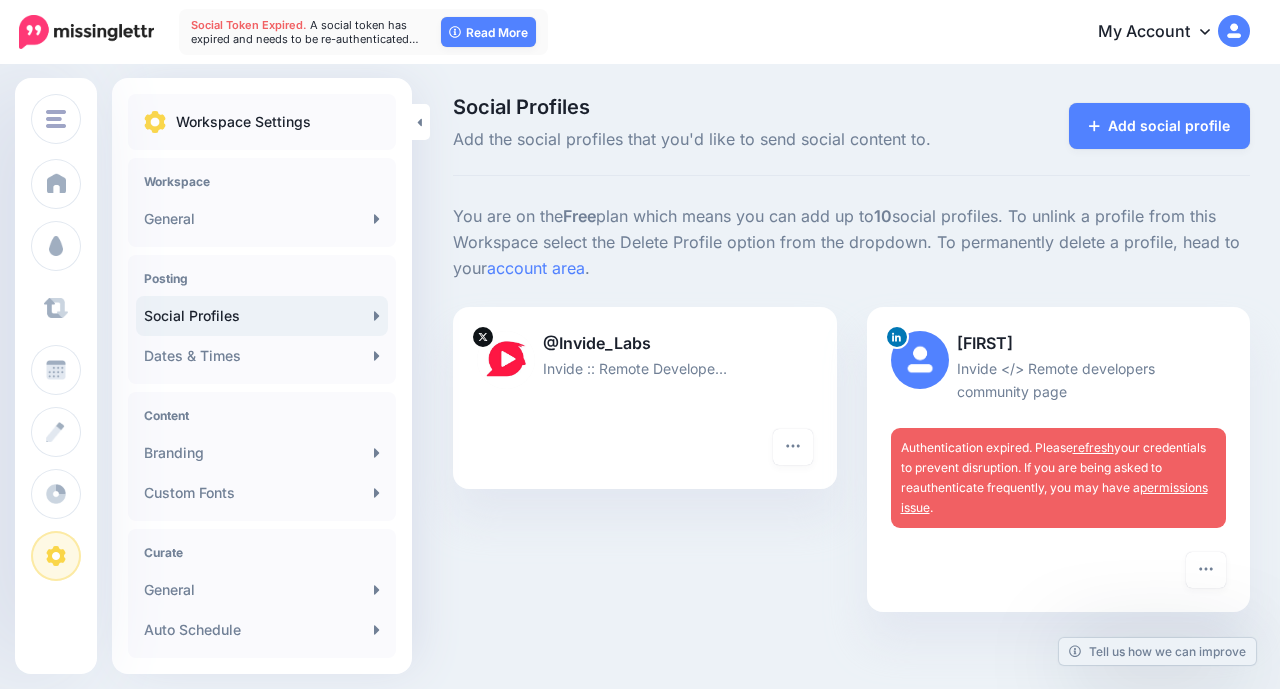 click at bounding box center (56, 308) 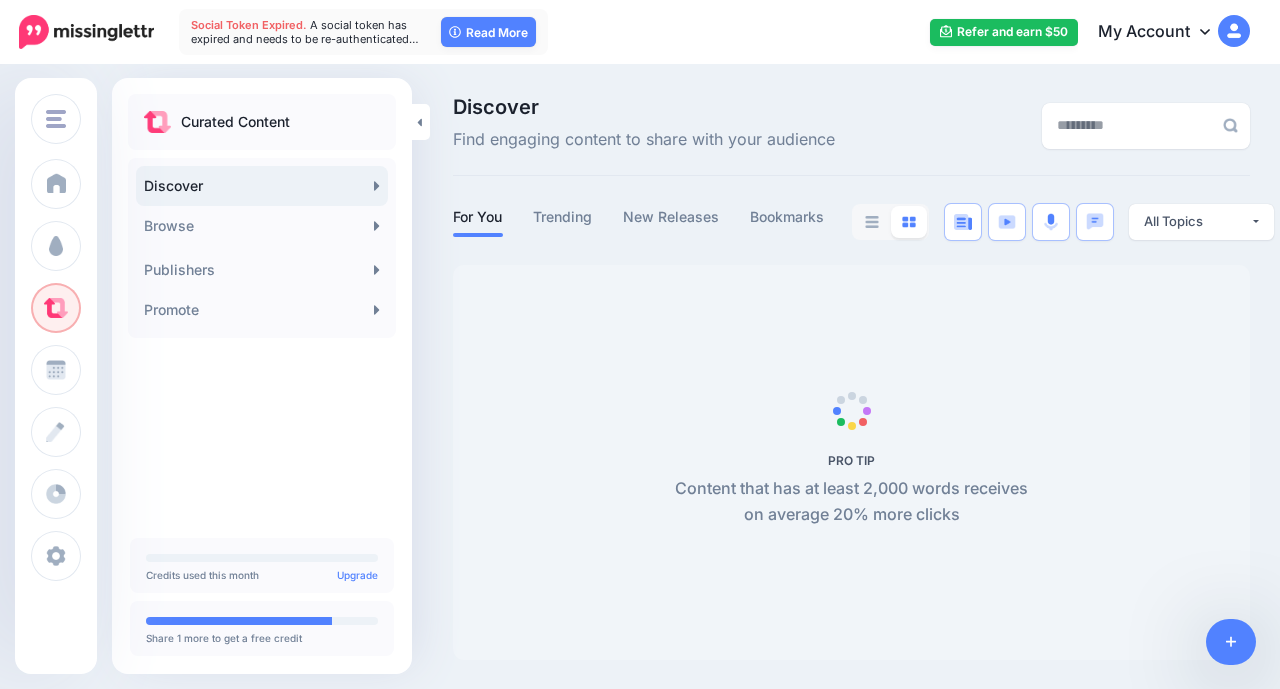 scroll, scrollTop: 0, scrollLeft: 0, axis: both 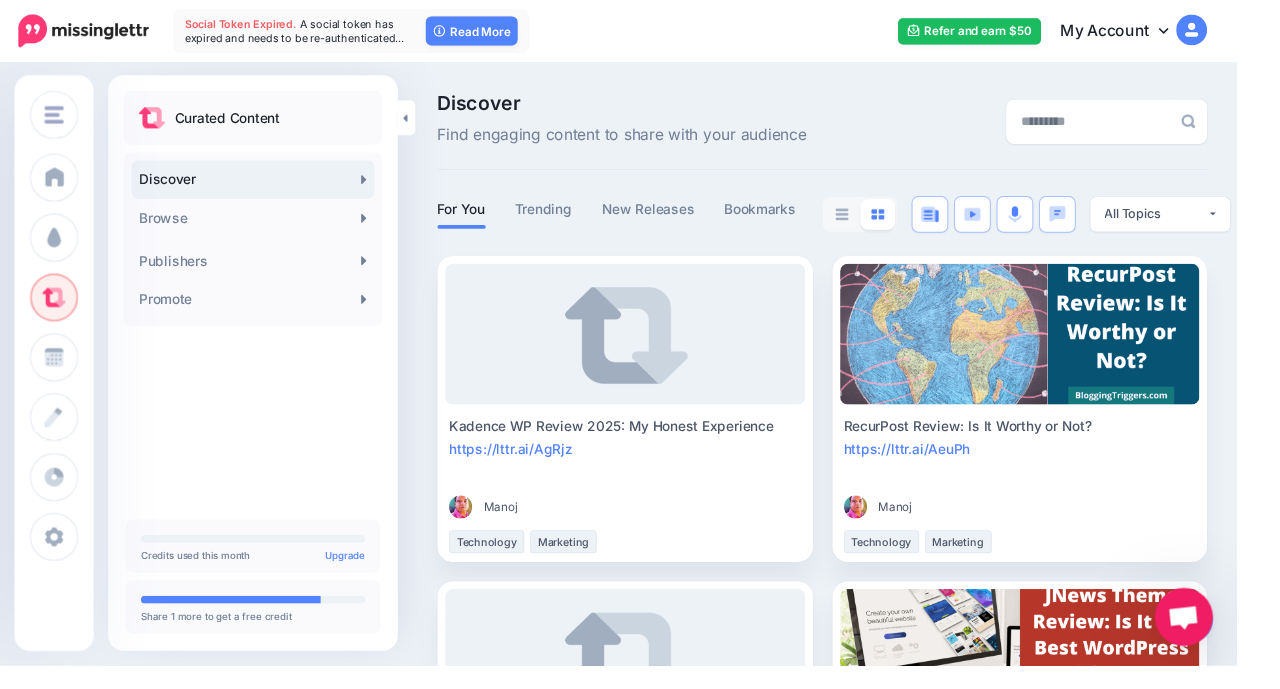 click on "Browse" at bounding box center (262, 226) 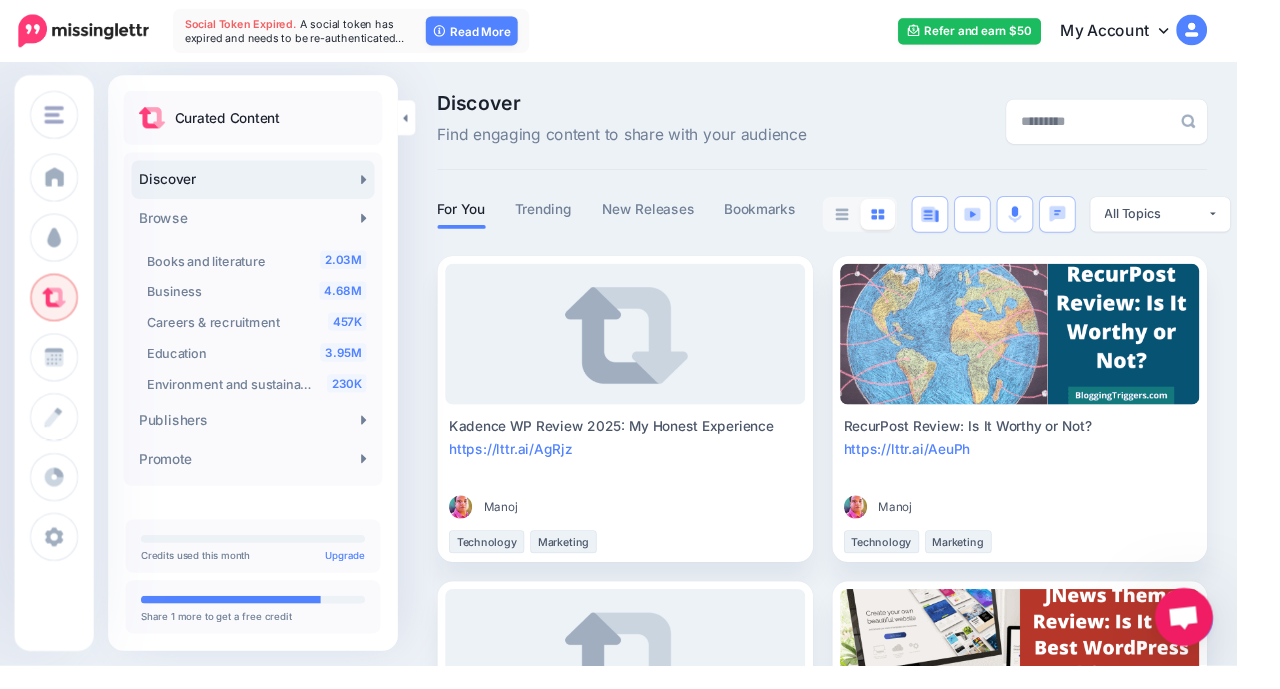 scroll, scrollTop: 95, scrollLeft: 0, axis: vertical 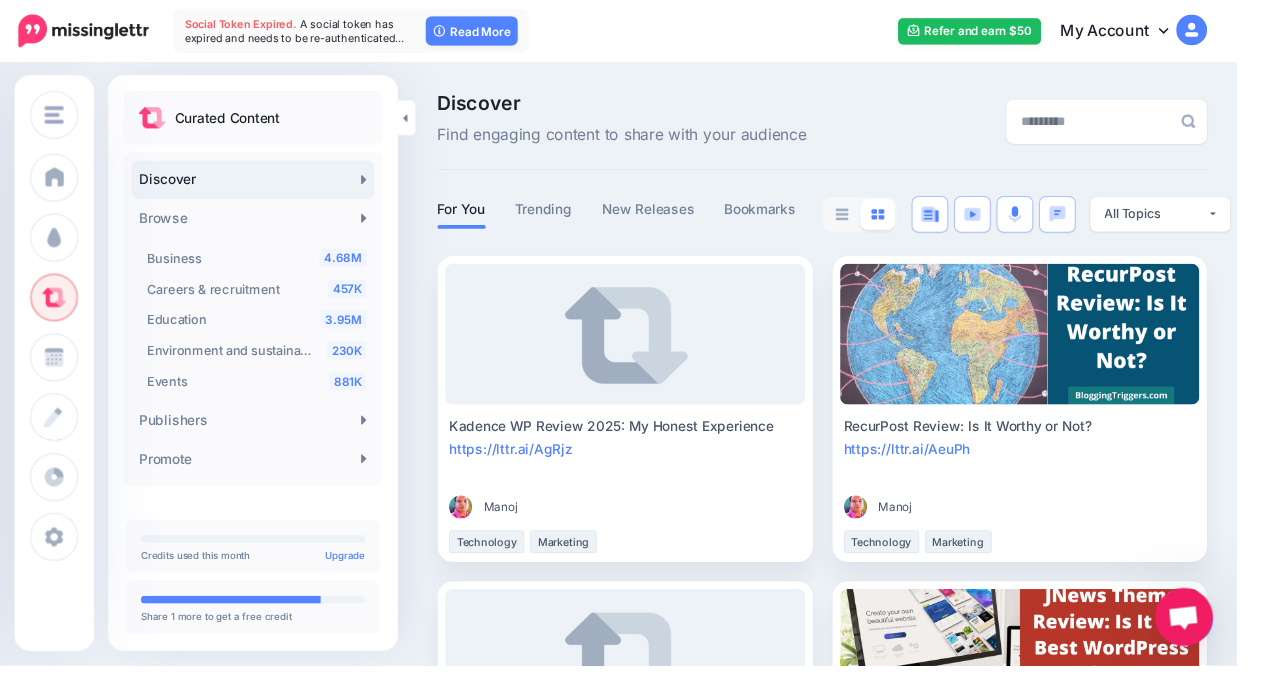 click on "Publishers" at bounding box center (262, 435) 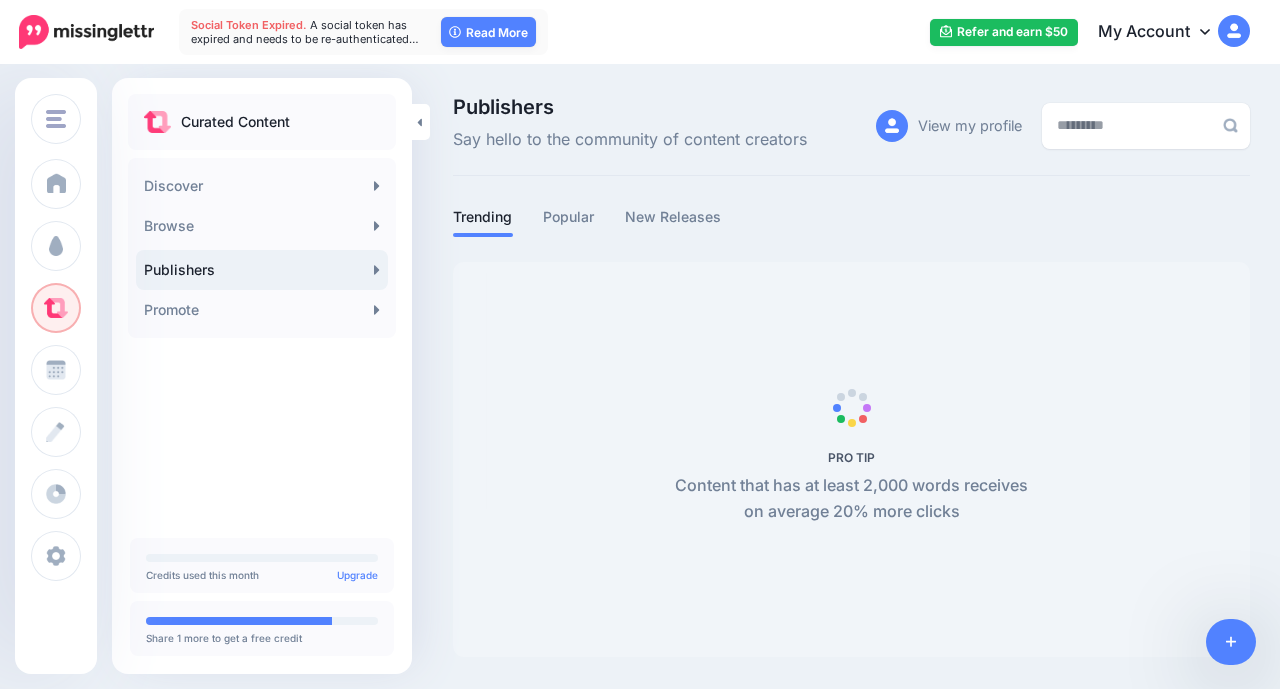 scroll, scrollTop: 0, scrollLeft: 0, axis: both 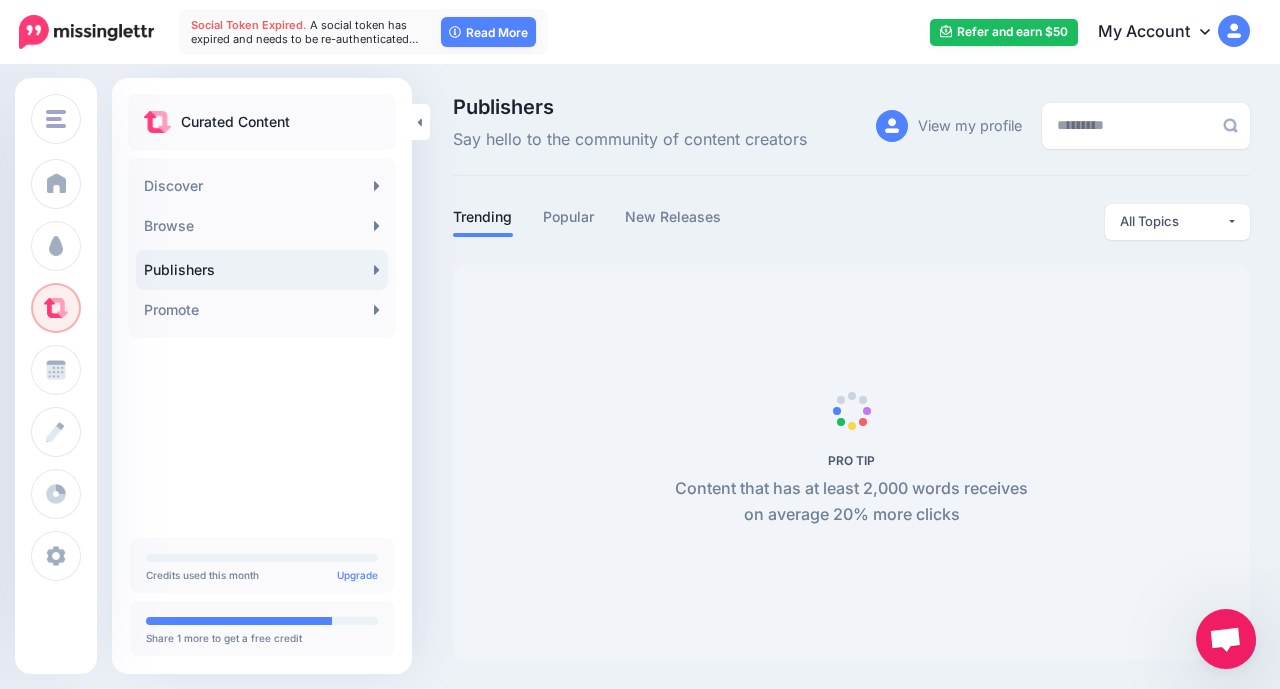 click on "Promote" at bounding box center (262, 310) 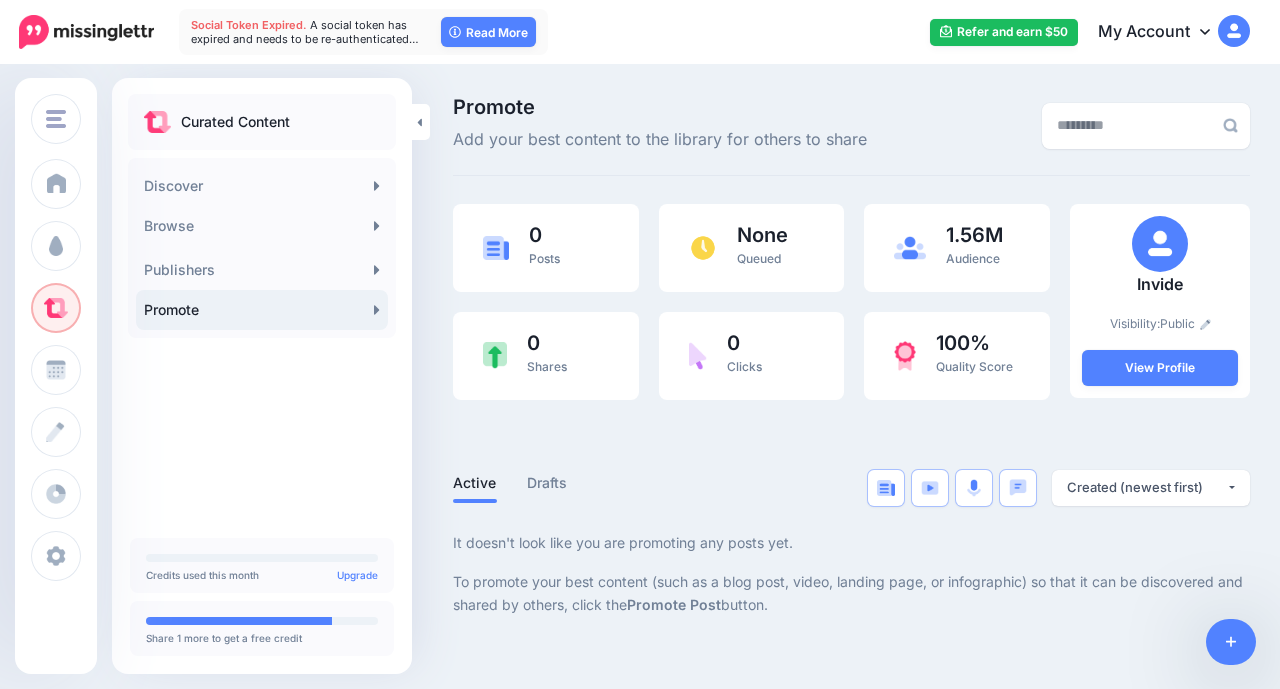 scroll, scrollTop: 0, scrollLeft: 0, axis: both 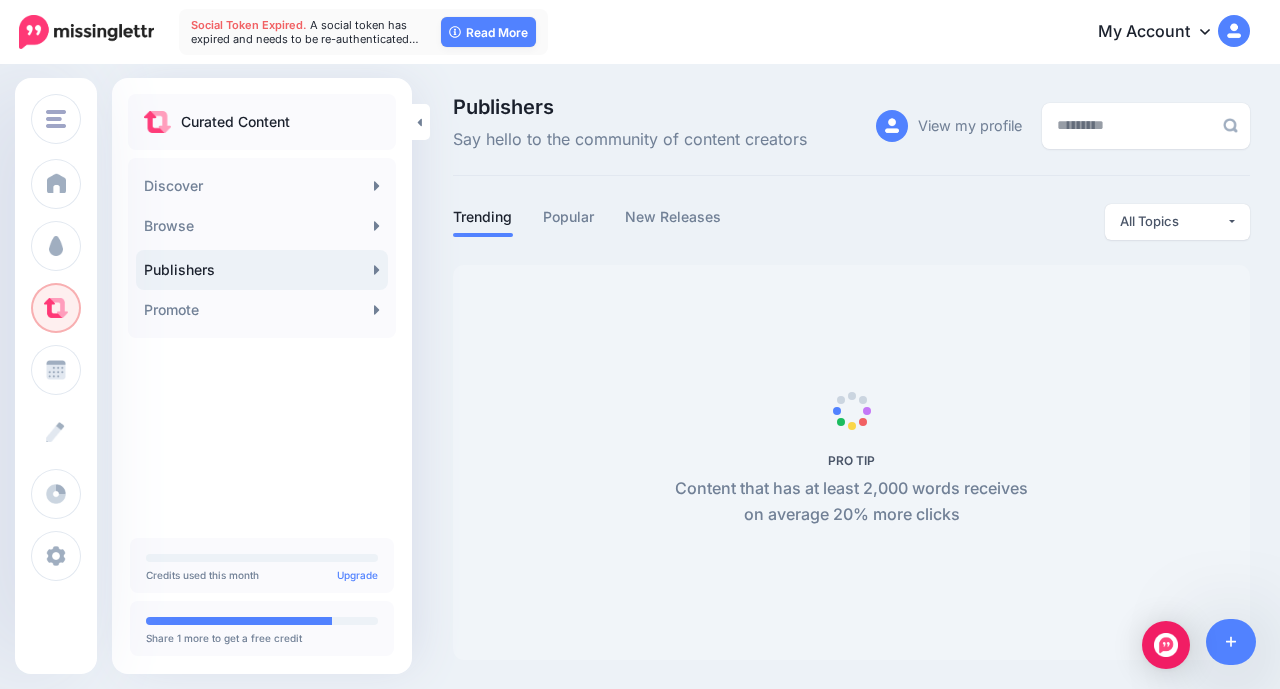 click at bounding box center (56, 432) 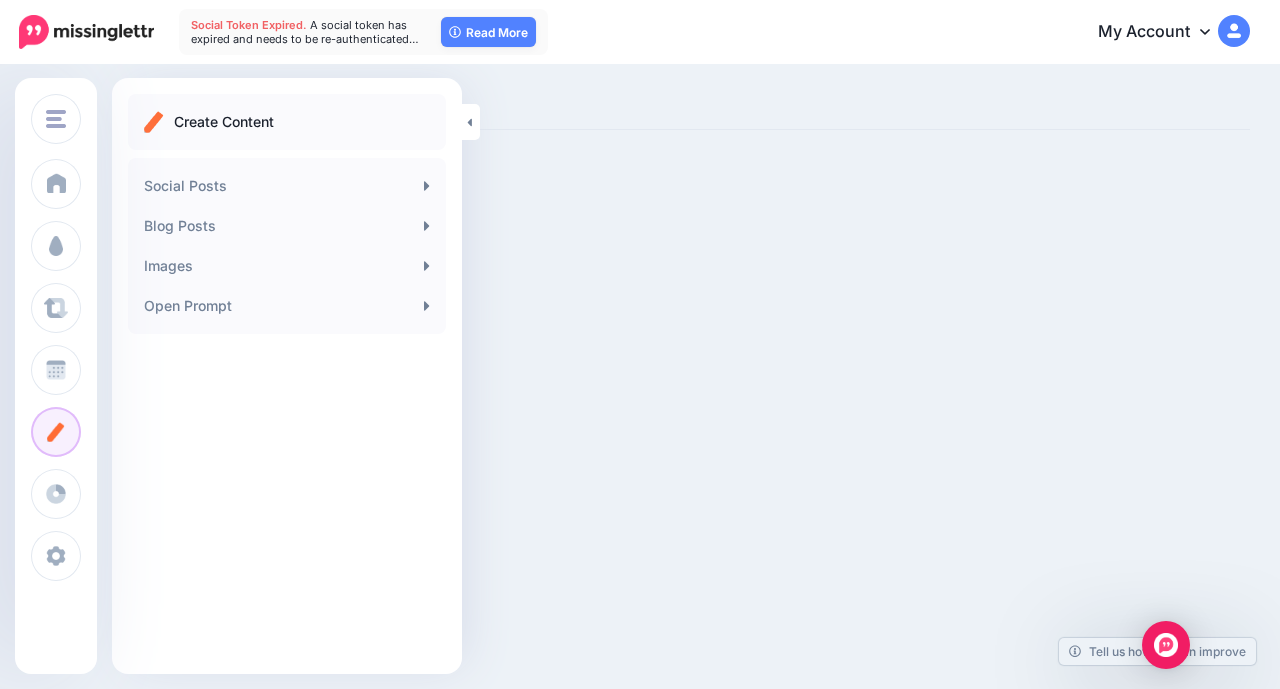 scroll, scrollTop: 0, scrollLeft: 0, axis: both 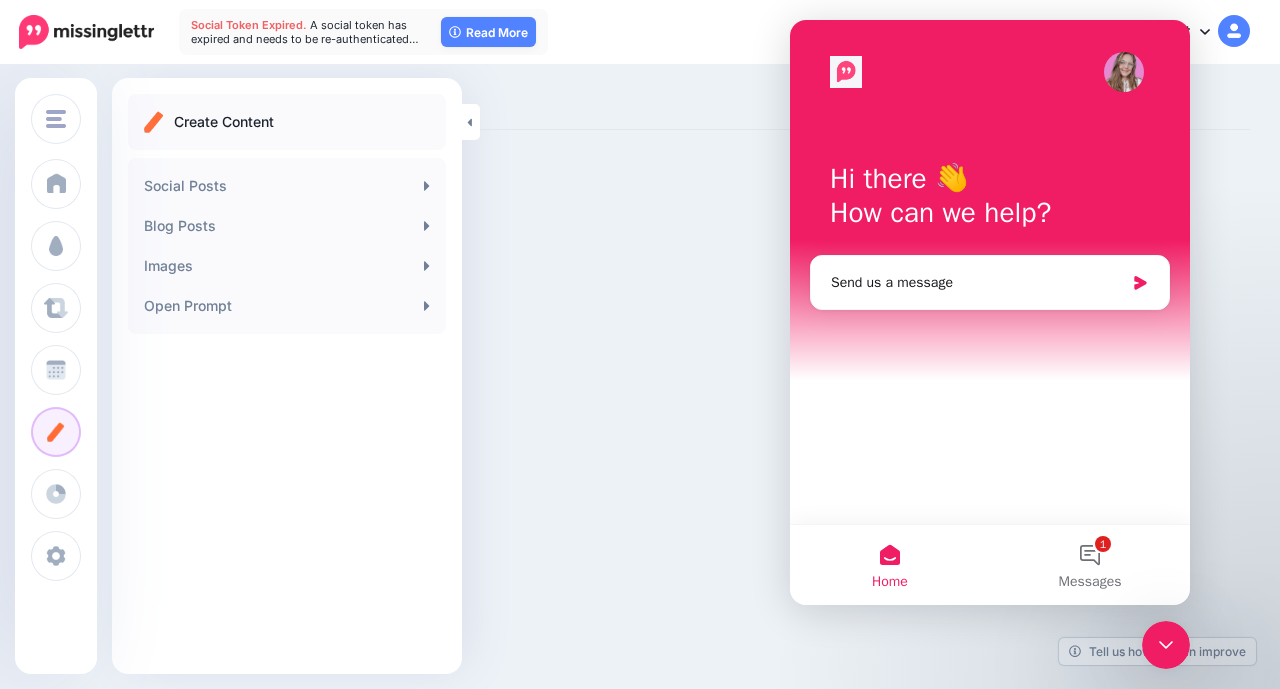 click on "Messages" at bounding box center (1090, 582) 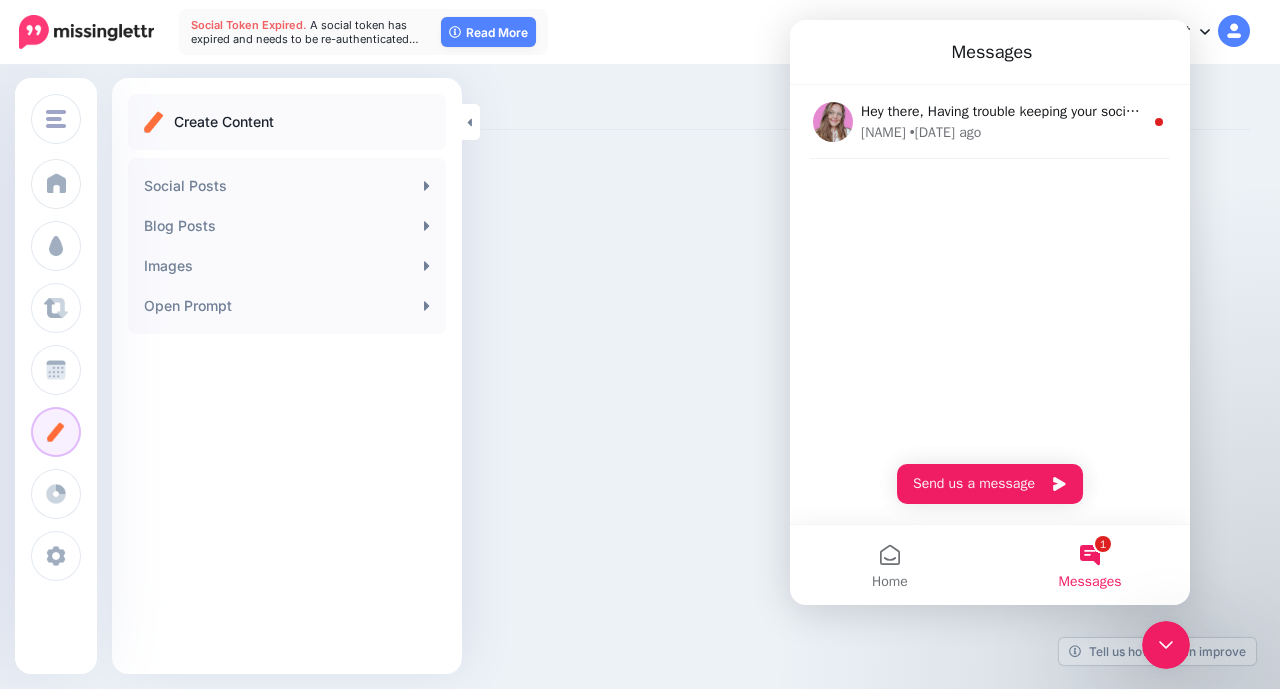 click on "[PERSON] • [DATE] ago" at bounding box center (1002, 132) 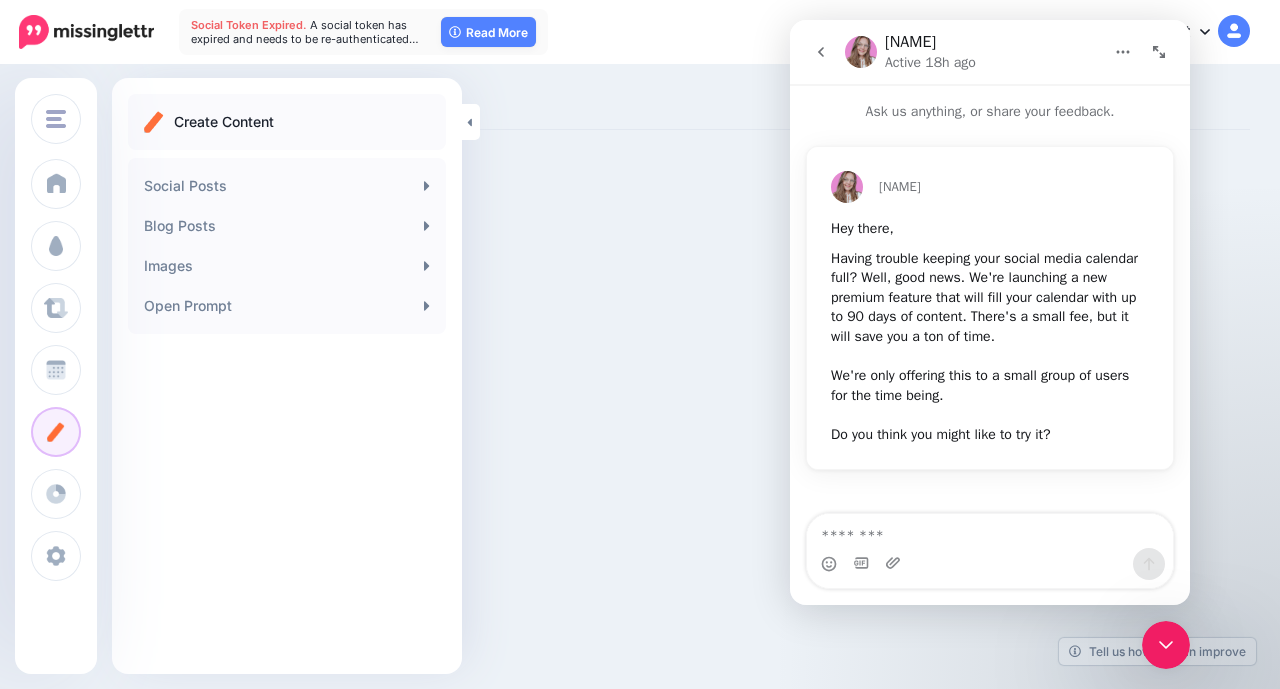 scroll, scrollTop: 56, scrollLeft: 0, axis: vertical 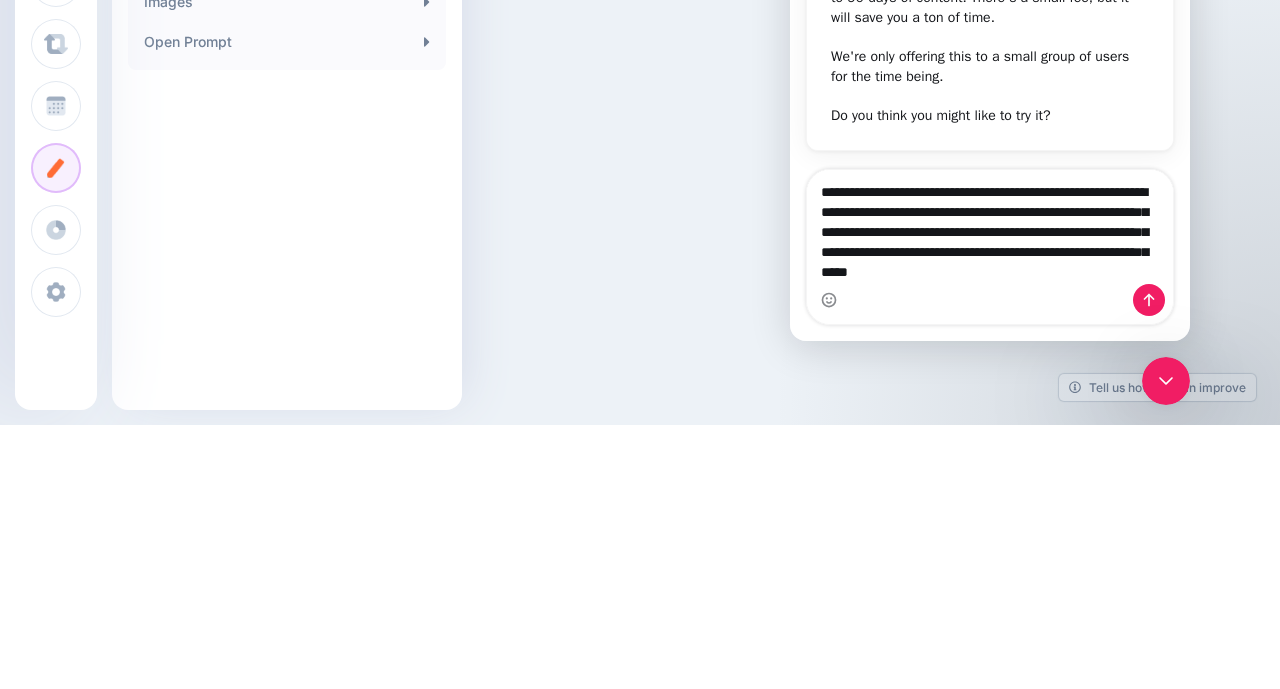 type on "**********" 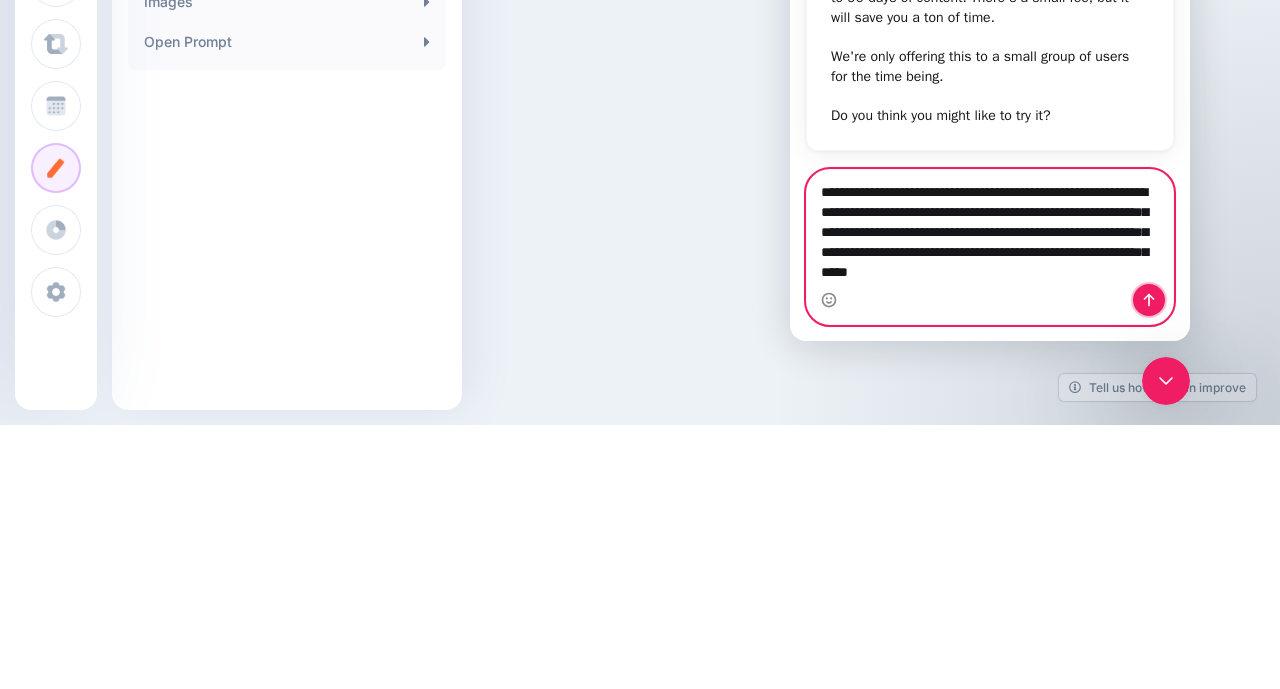 click 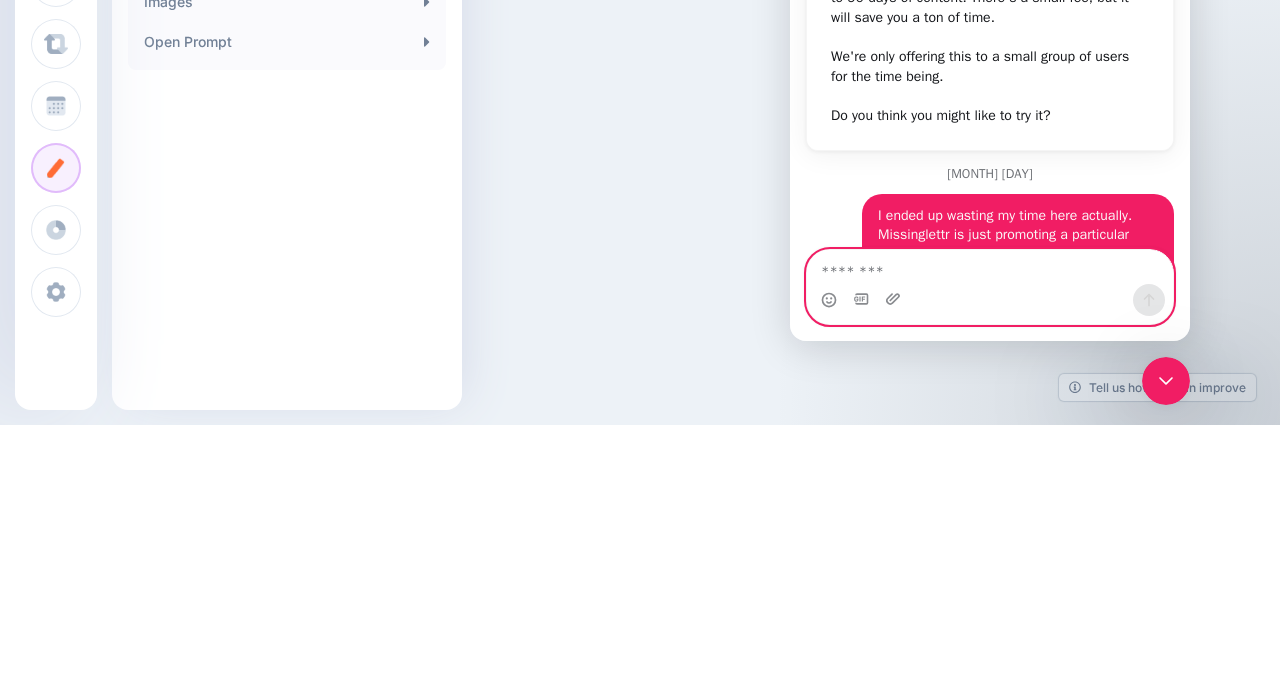 scroll, scrollTop: 0, scrollLeft: 0, axis: both 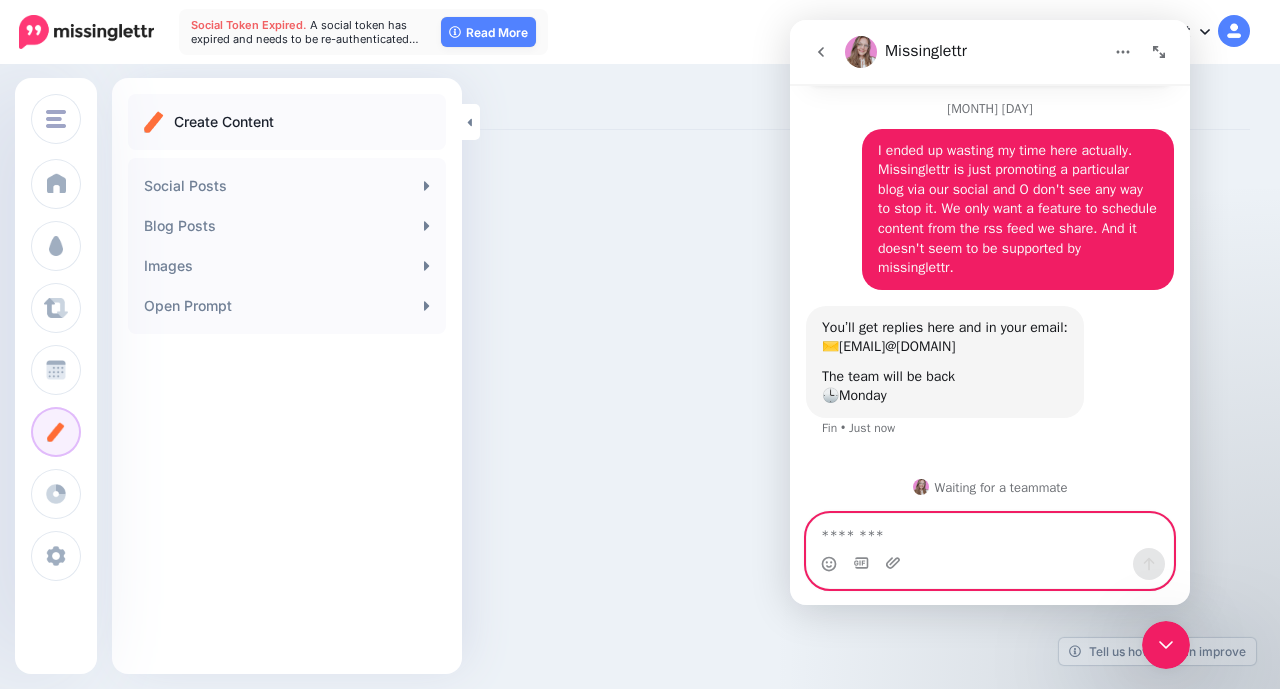 click at bounding box center (990, 531) 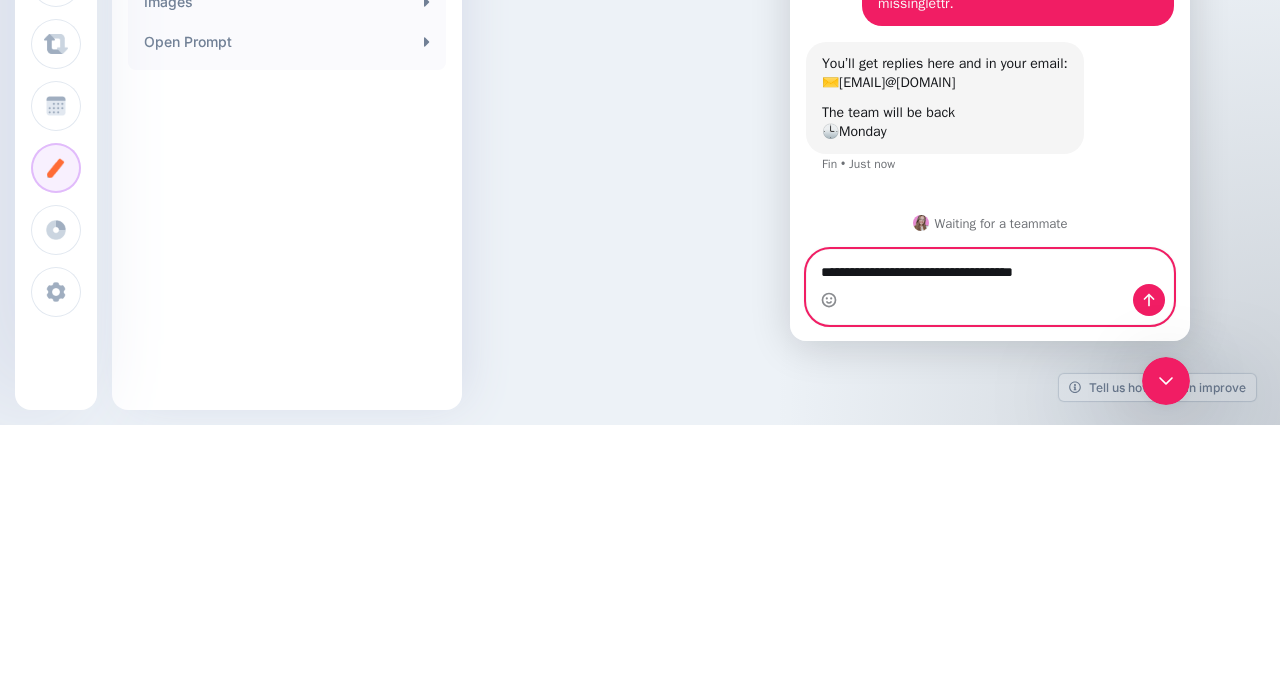 type on "**********" 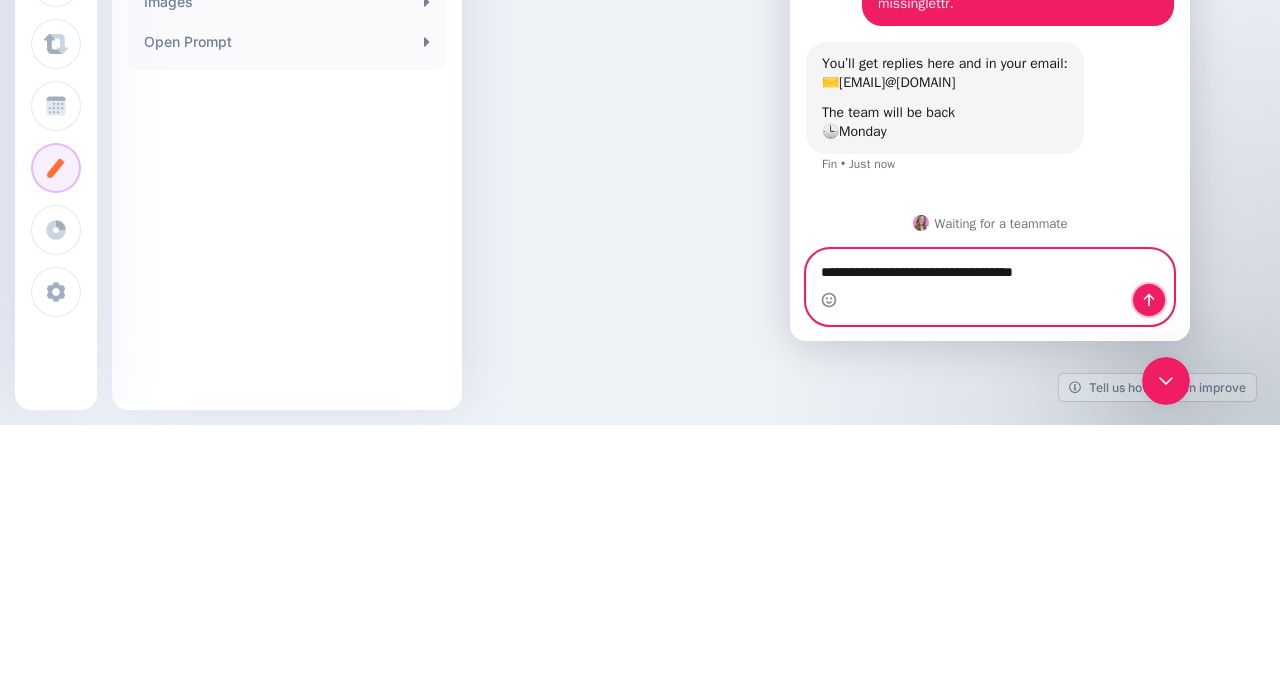 click 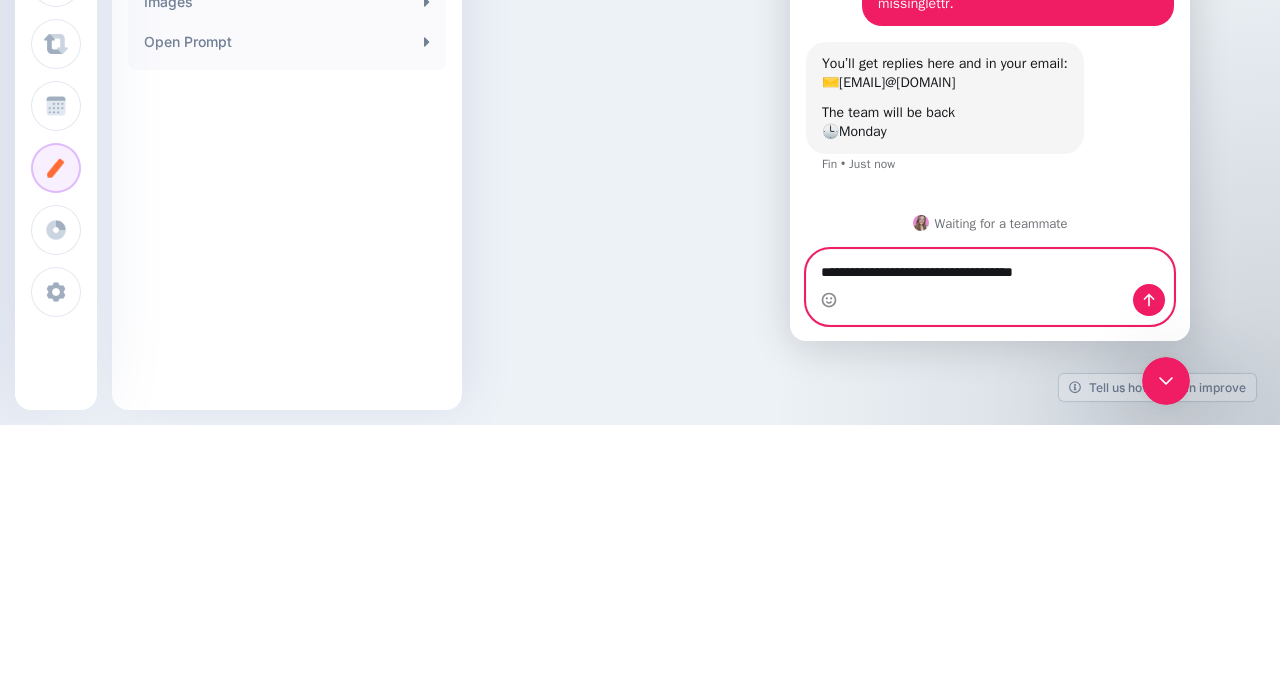 type 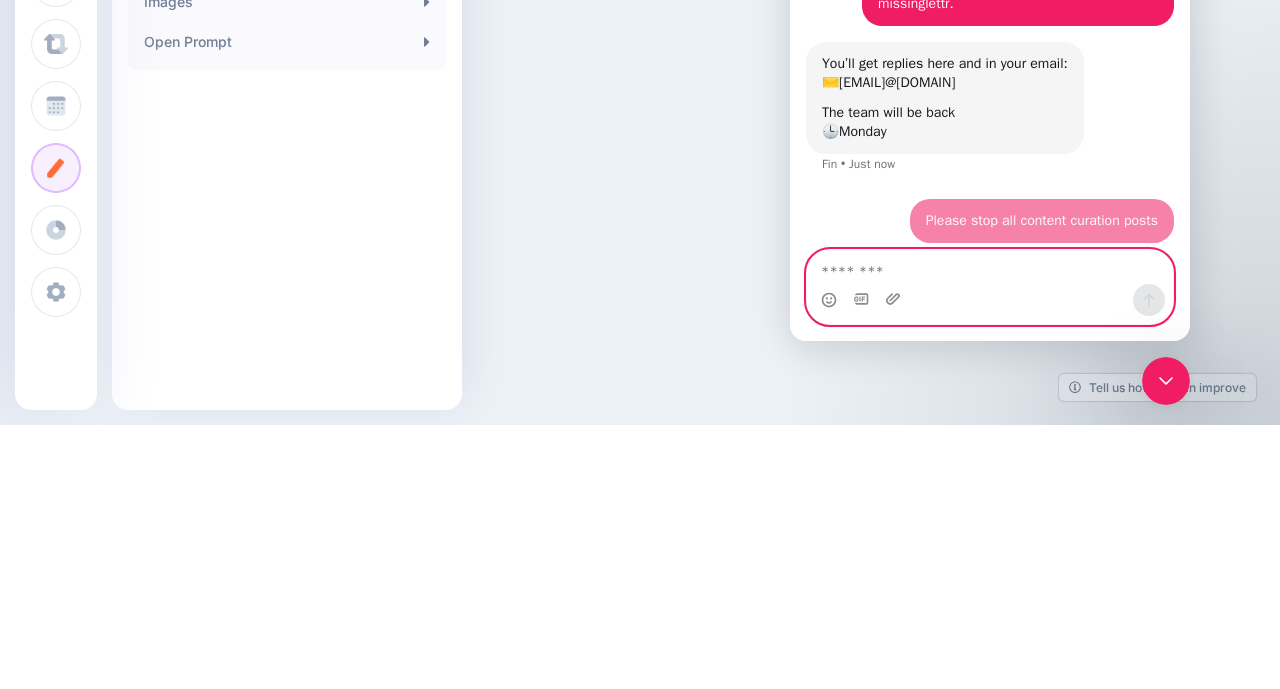 scroll, scrollTop: 444, scrollLeft: 0, axis: vertical 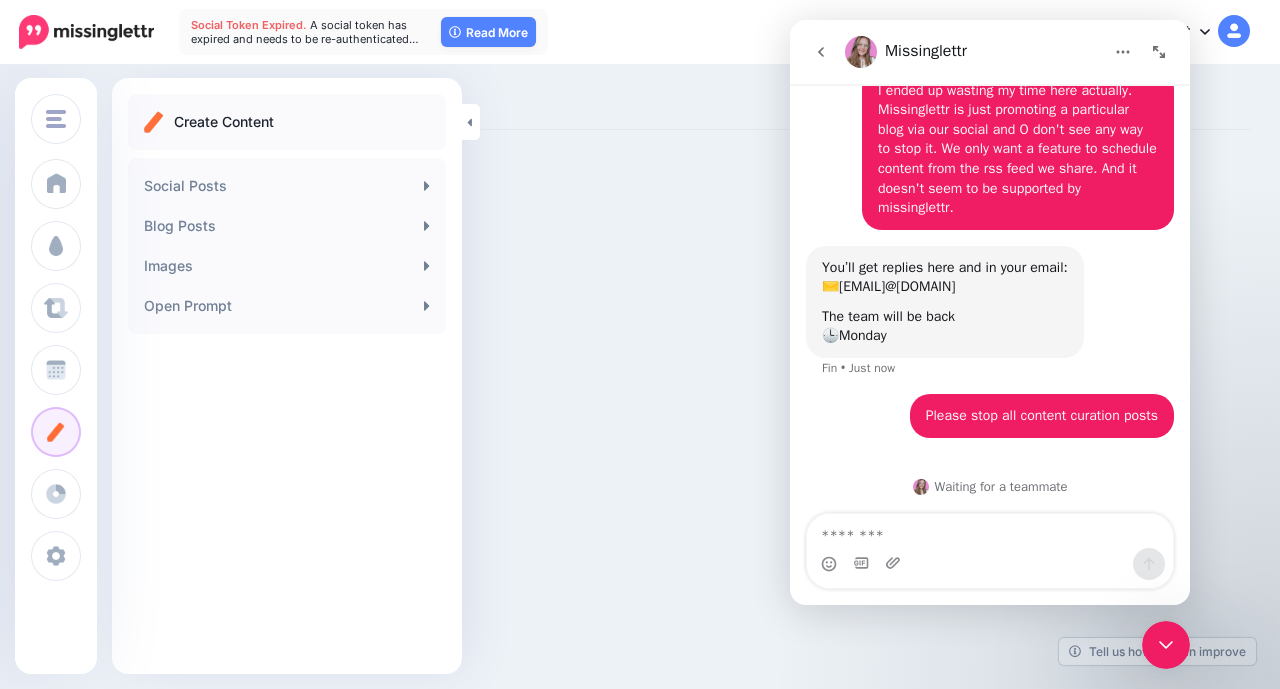 click 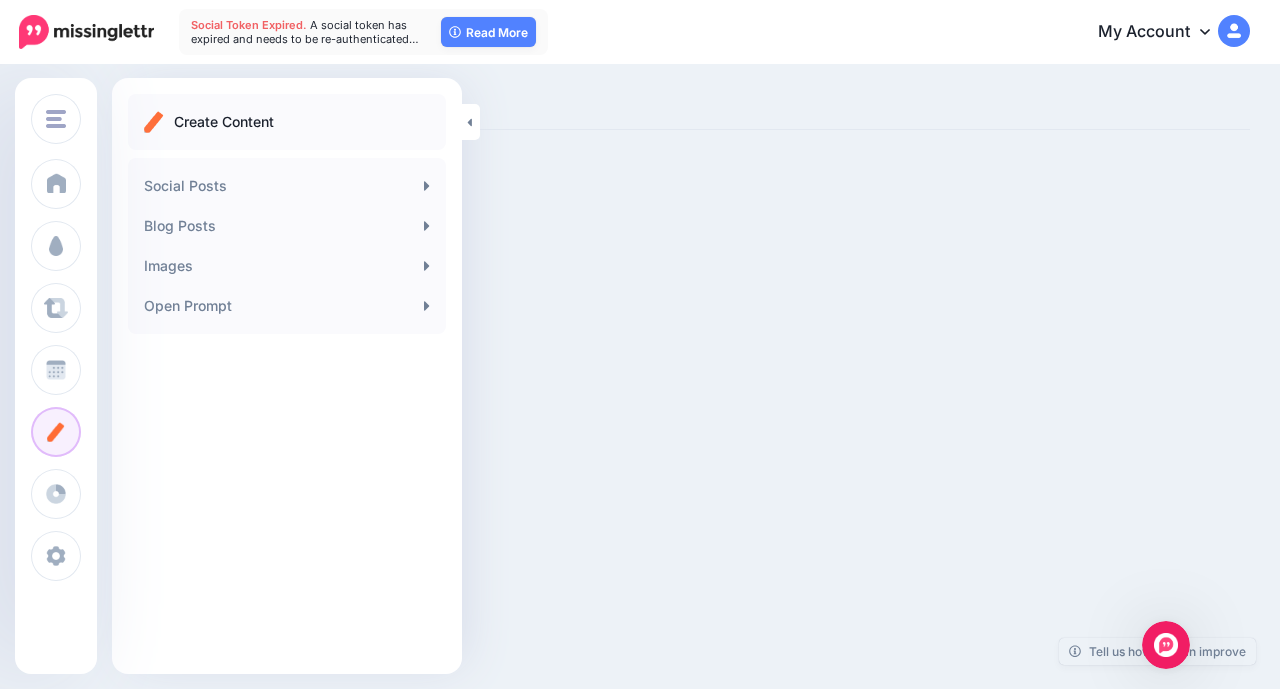 click on "Tell us how we can improve" at bounding box center (1157, 651) 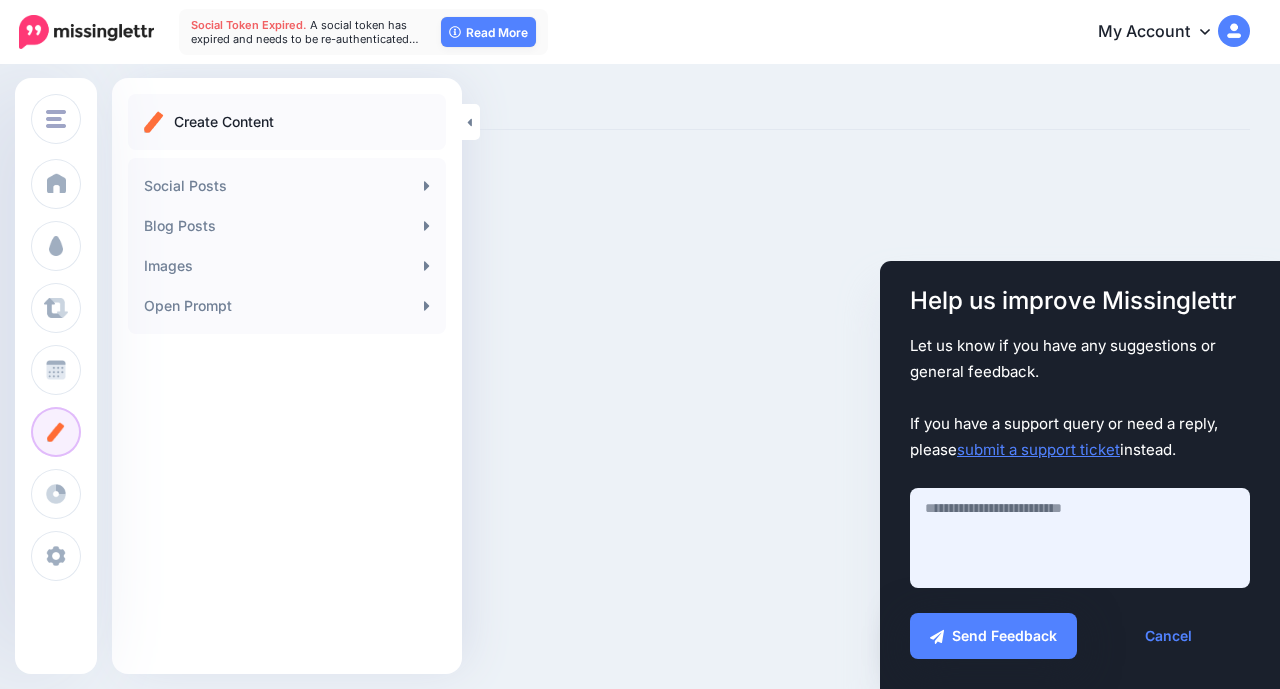 click at bounding box center (1080, 538) 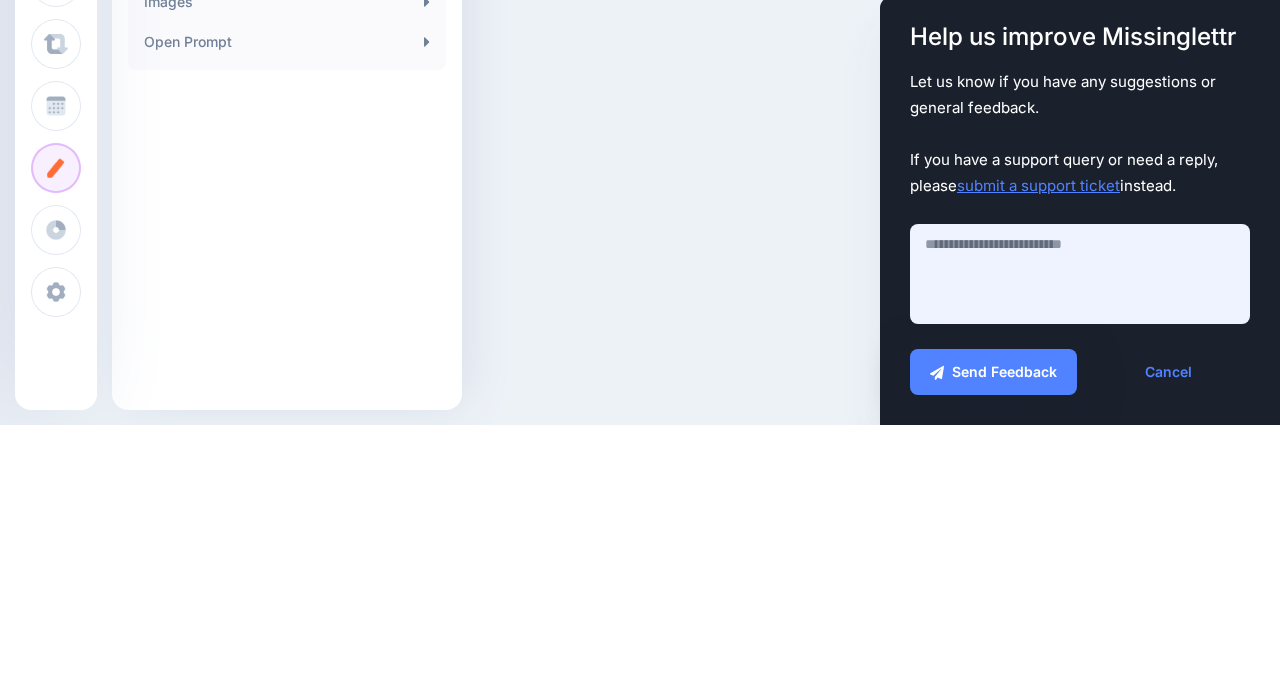 paste on "**********" 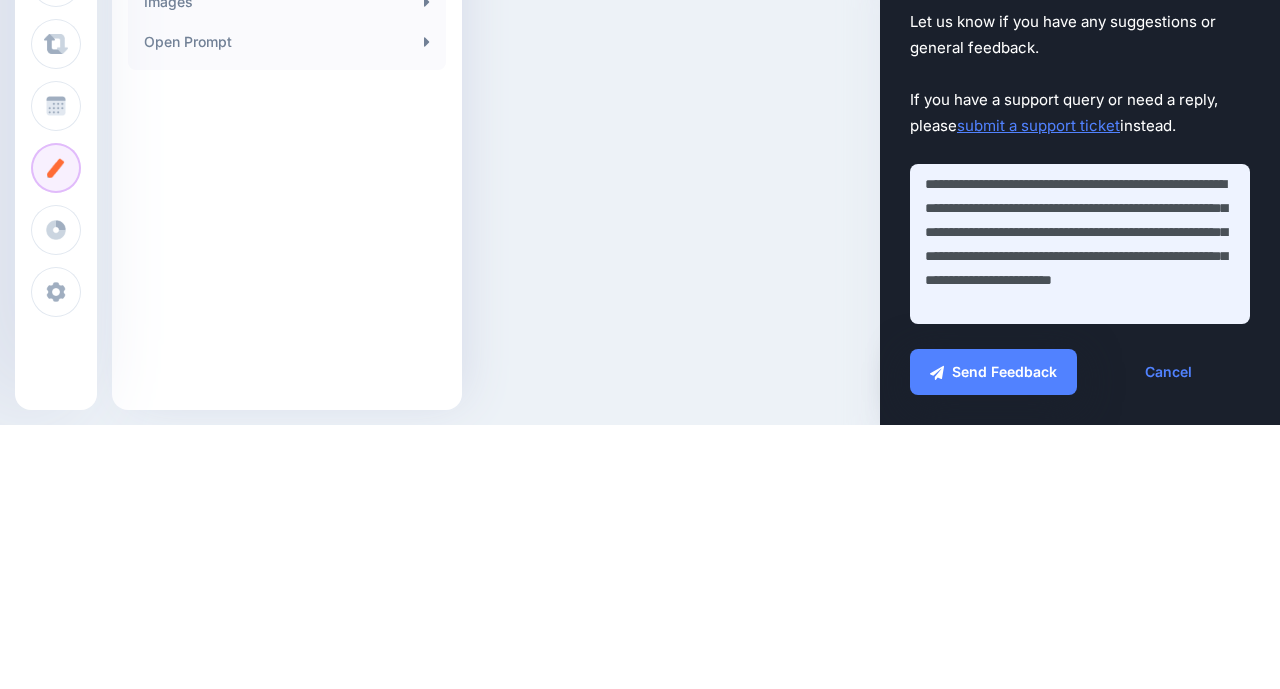 scroll, scrollTop: 444, scrollLeft: 0, axis: vertical 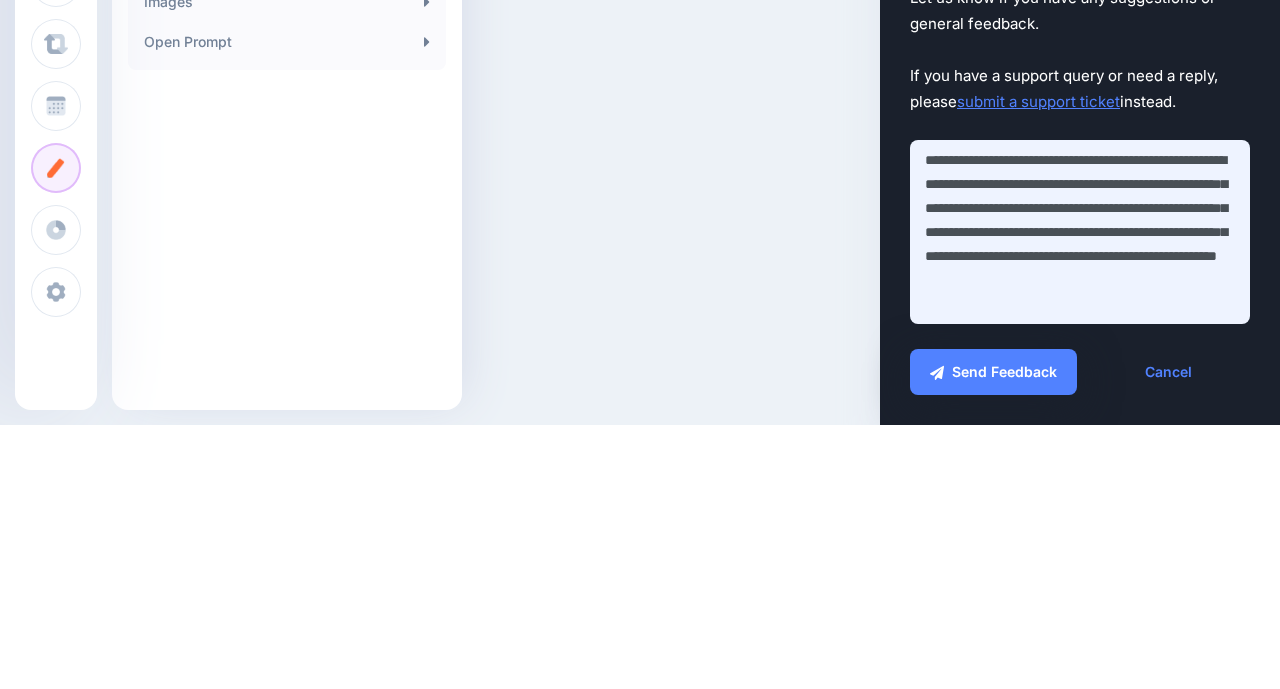 type on "**********" 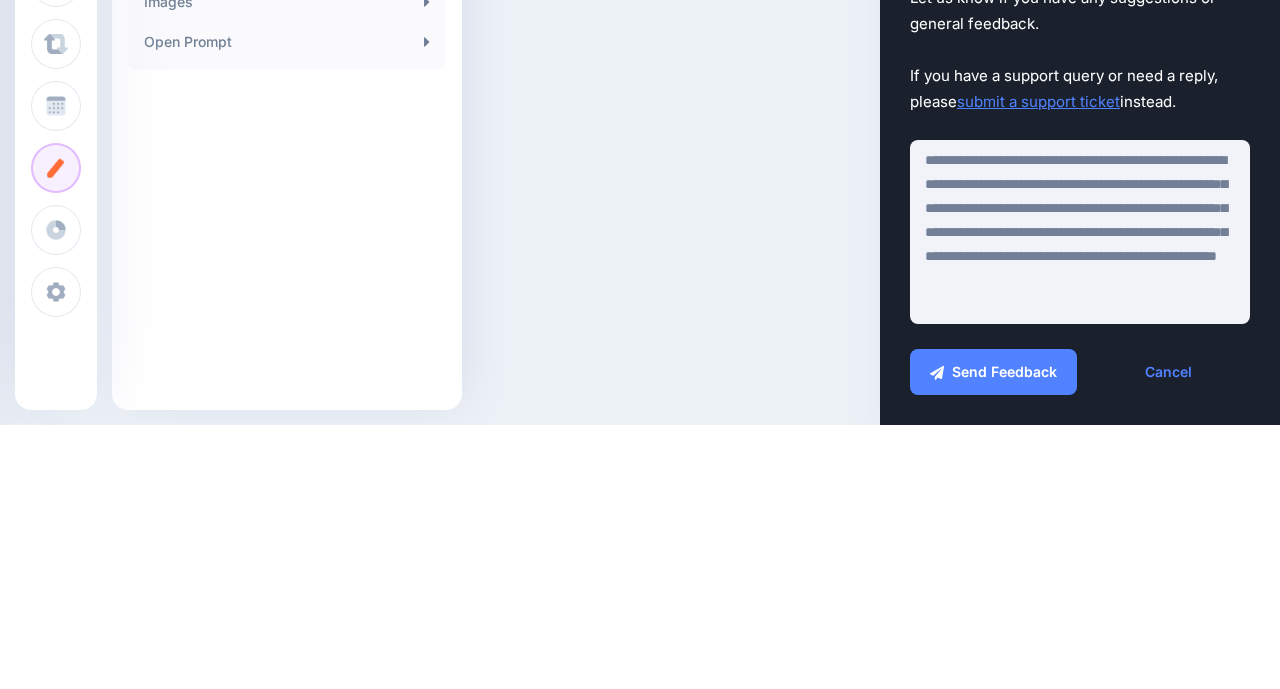 click on "Send Feedback" at bounding box center (993, 636) 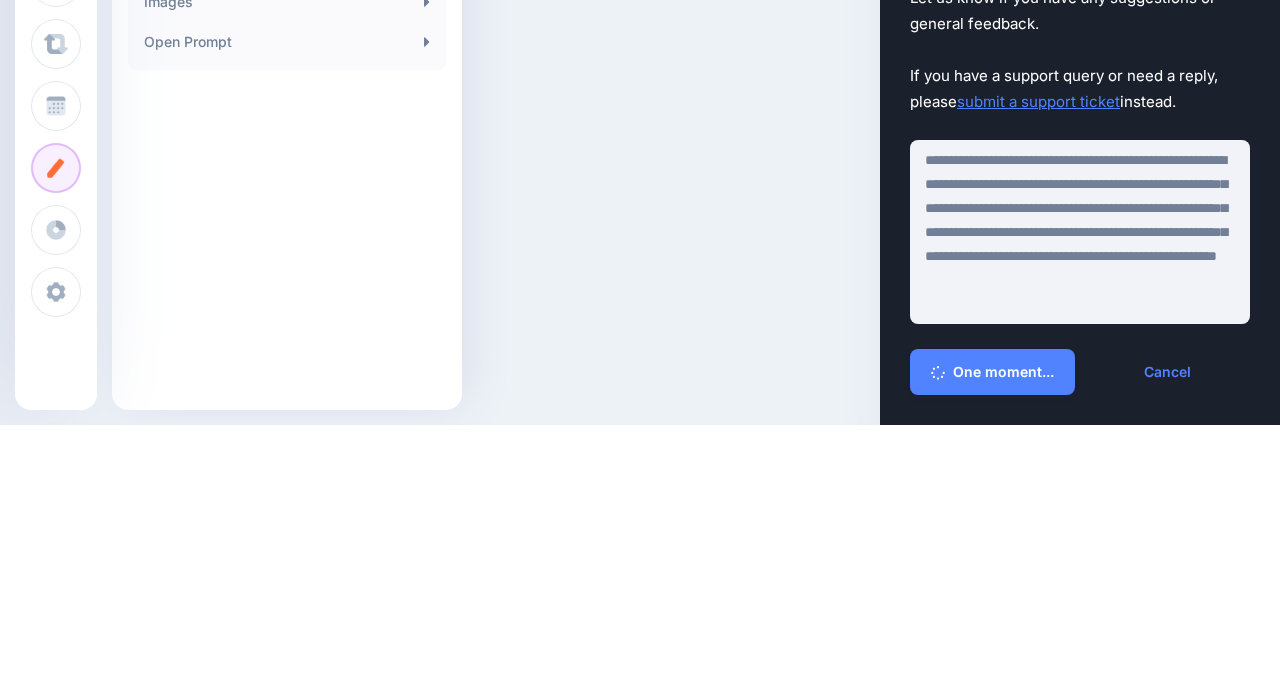 scroll, scrollTop: 0, scrollLeft: 0, axis: both 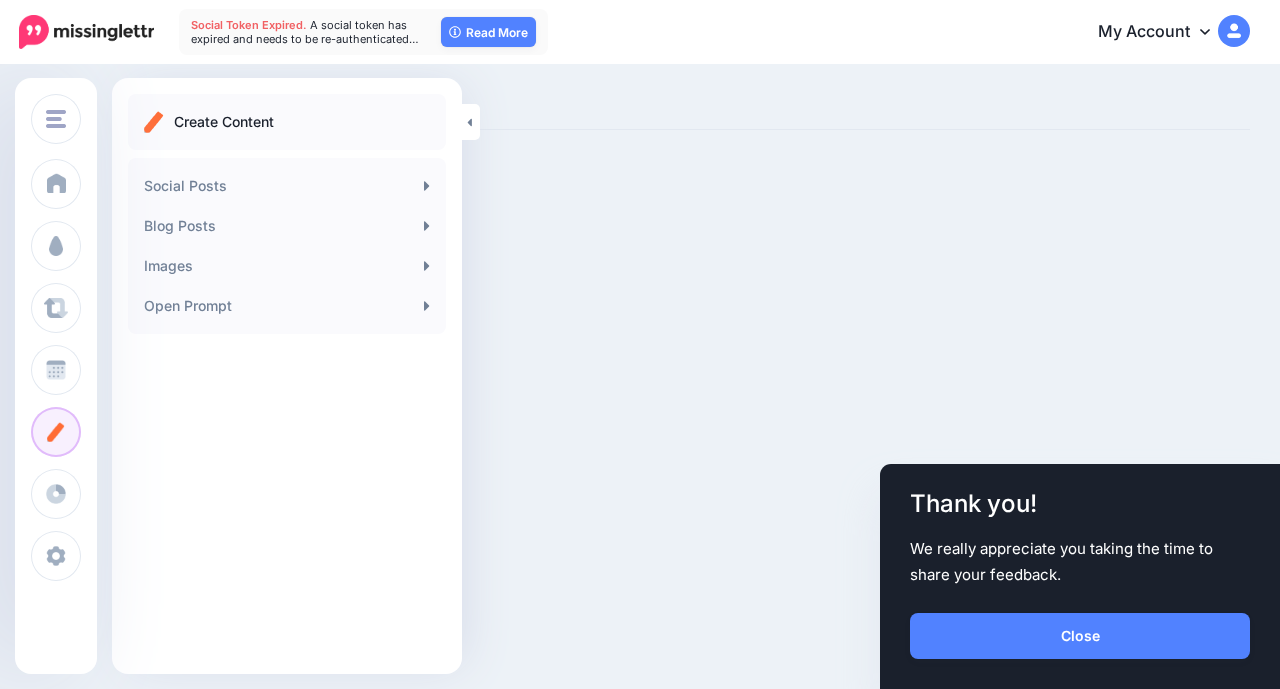 click on "Close" at bounding box center (1080, 636) 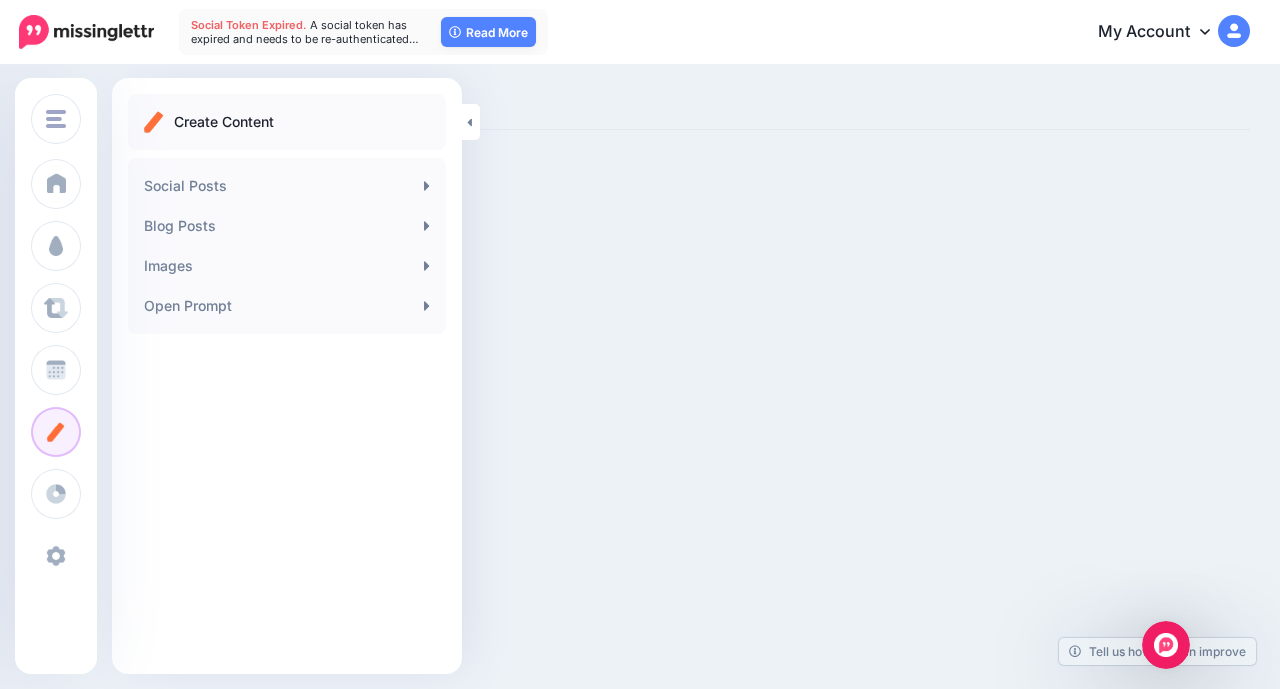 click at bounding box center [56, 556] 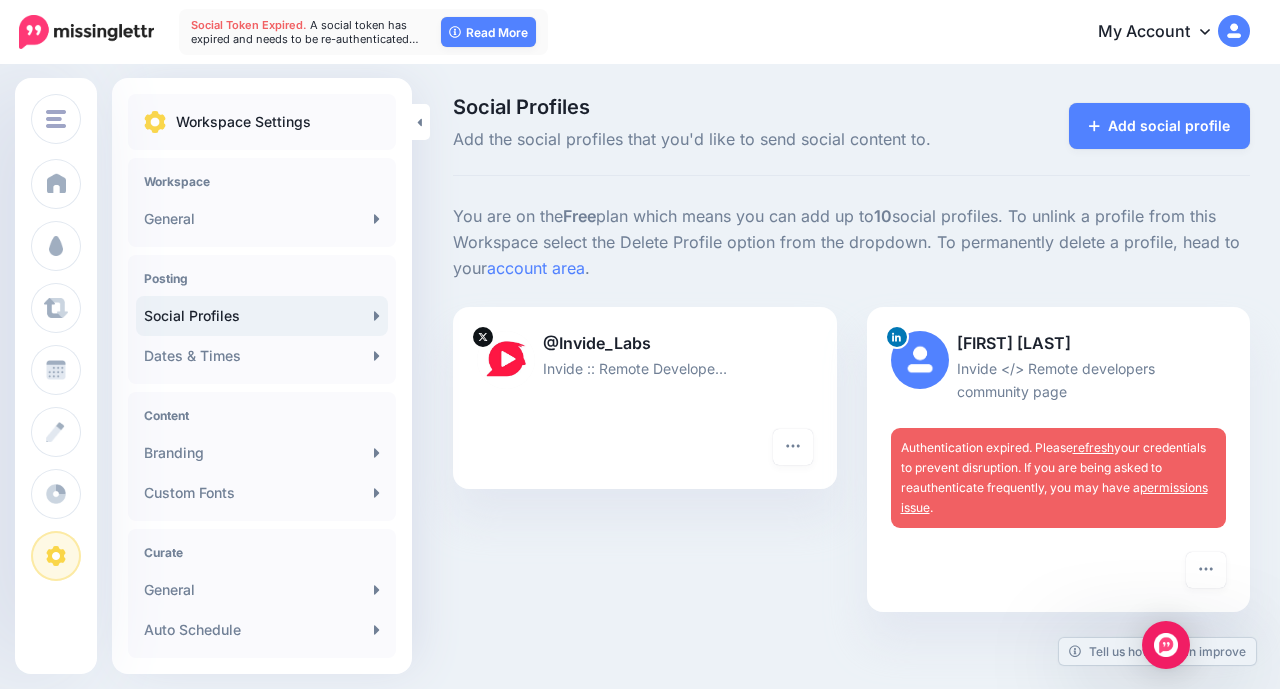 scroll, scrollTop: 0, scrollLeft: 0, axis: both 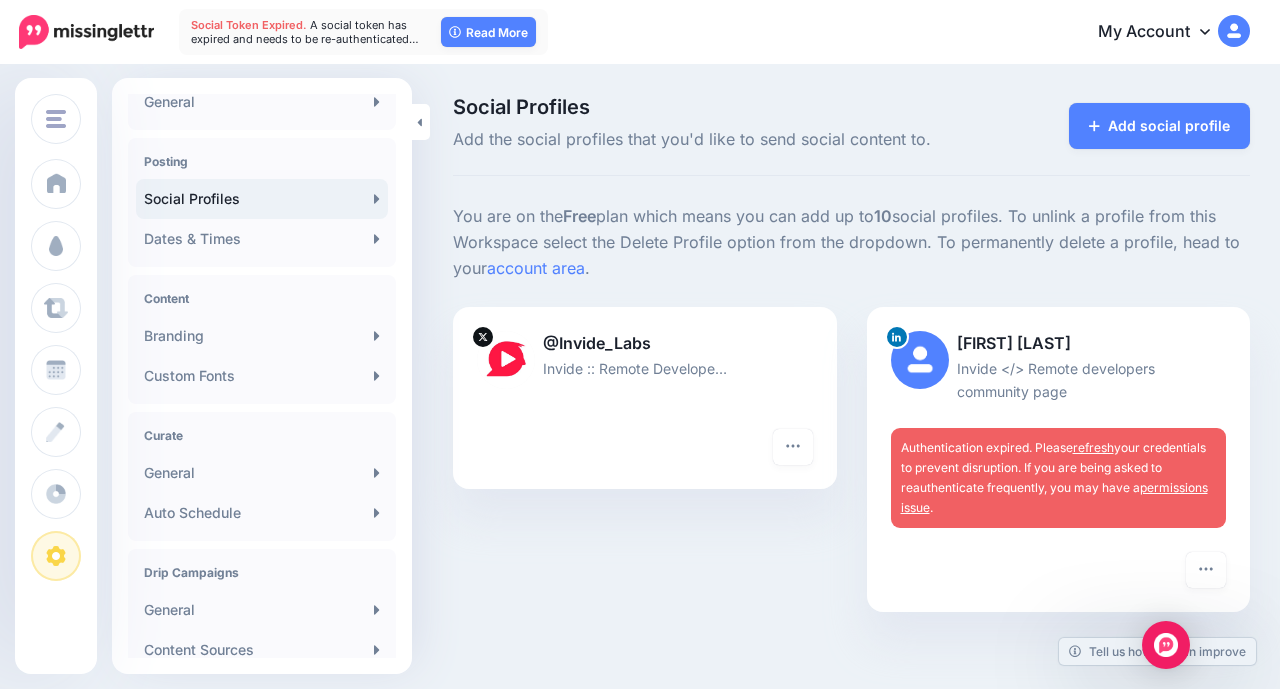 click on "Auto Schedule" at bounding box center [262, 513] 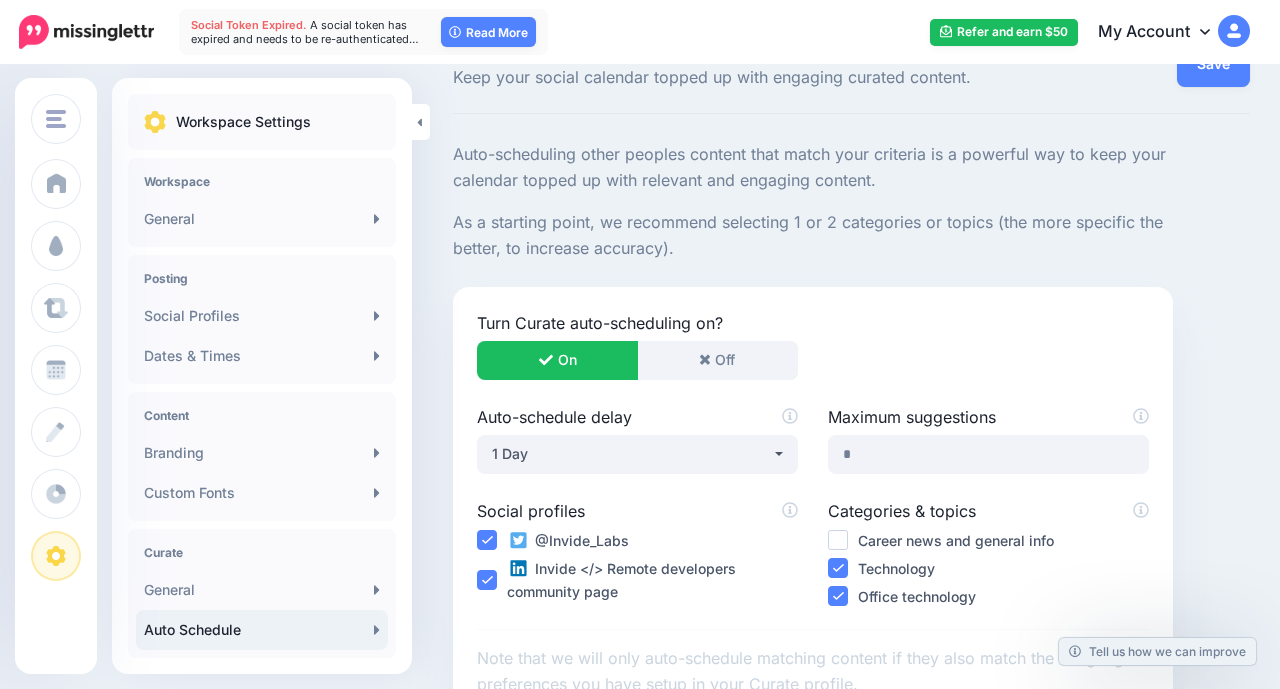 scroll, scrollTop: 76, scrollLeft: 0, axis: vertical 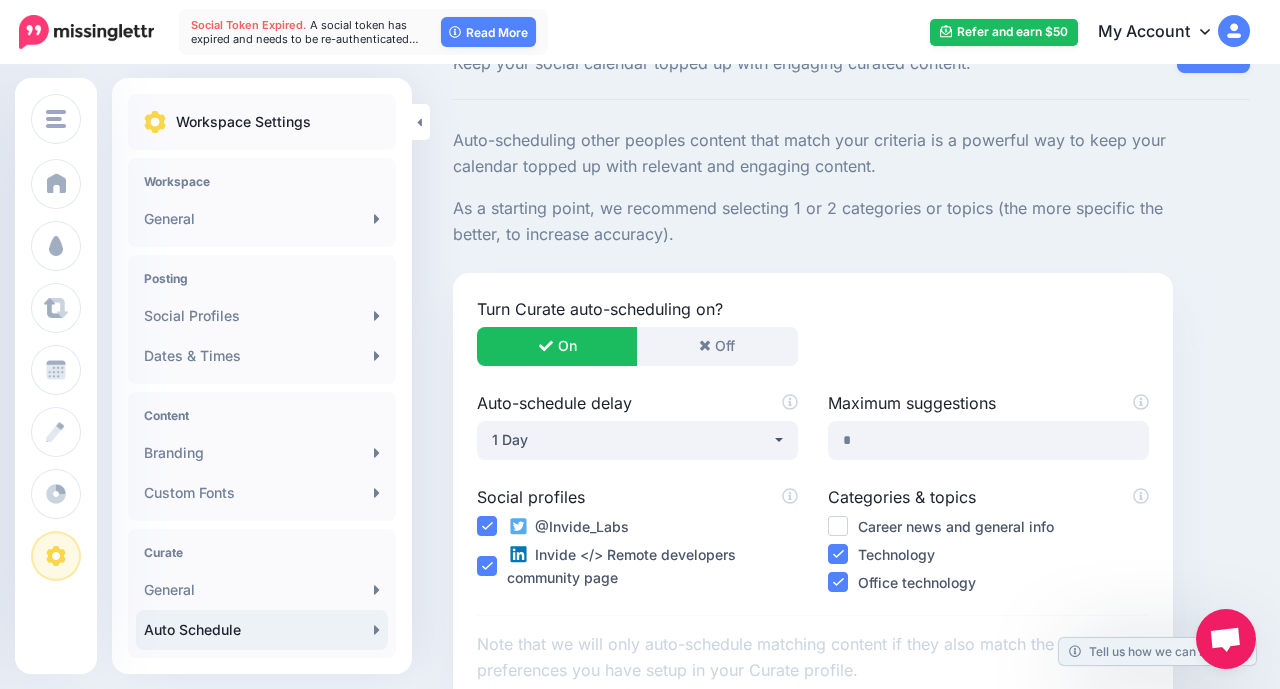 click 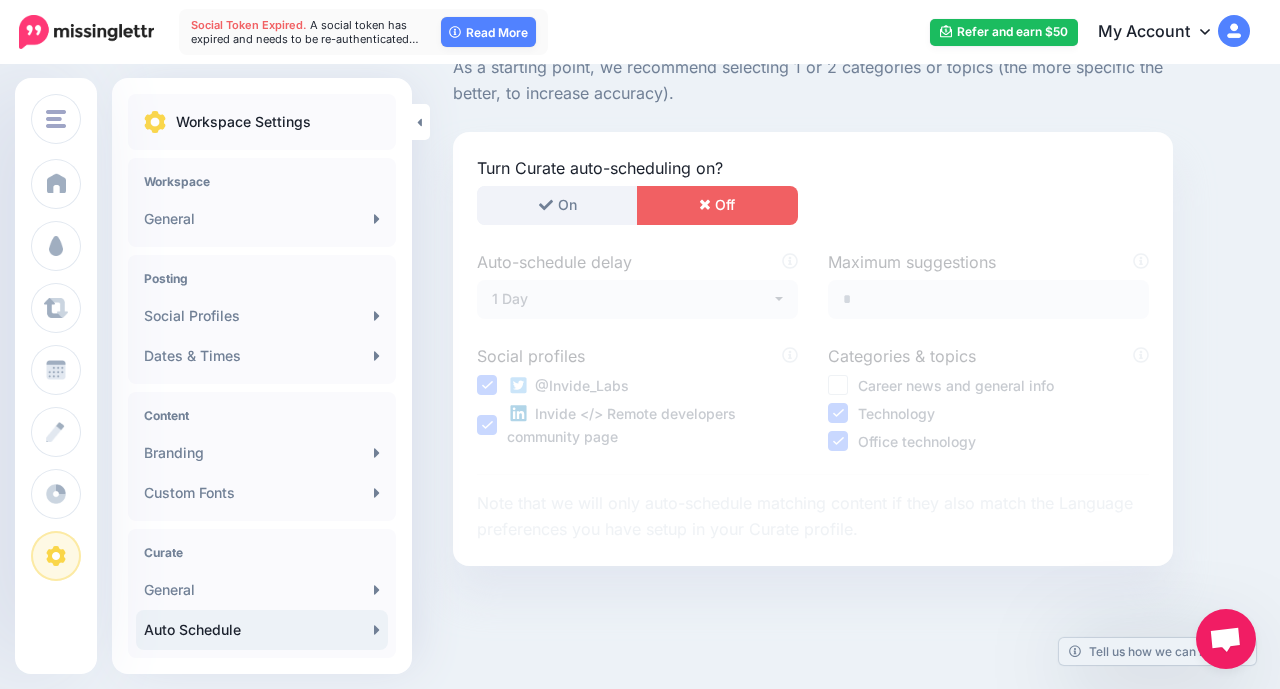 scroll, scrollTop: 0, scrollLeft: 0, axis: both 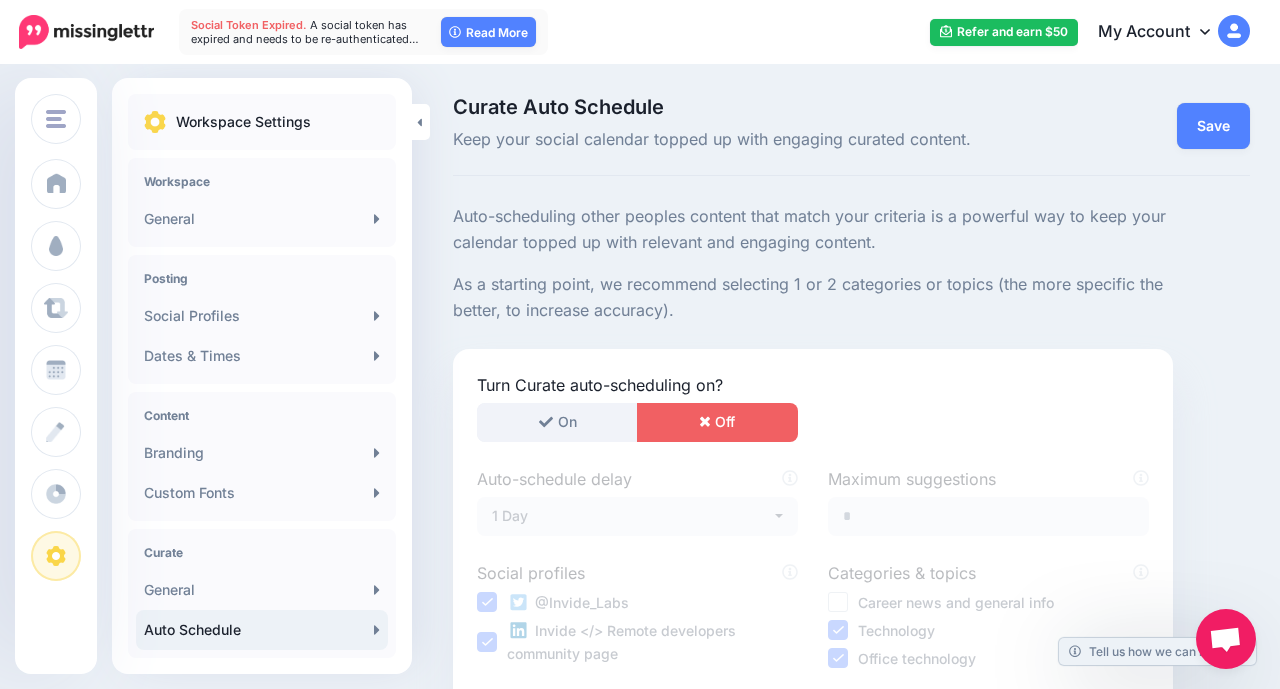 click on "Save" at bounding box center (1213, 126) 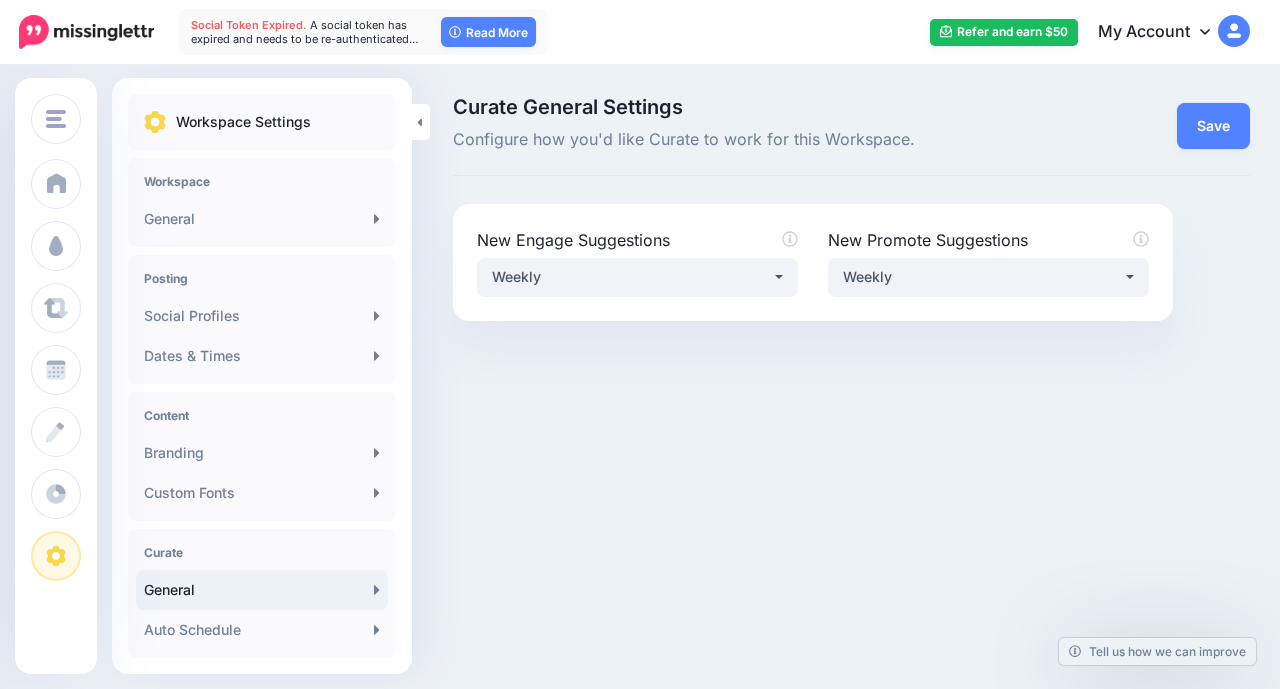 scroll, scrollTop: 0, scrollLeft: 0, axis: both 